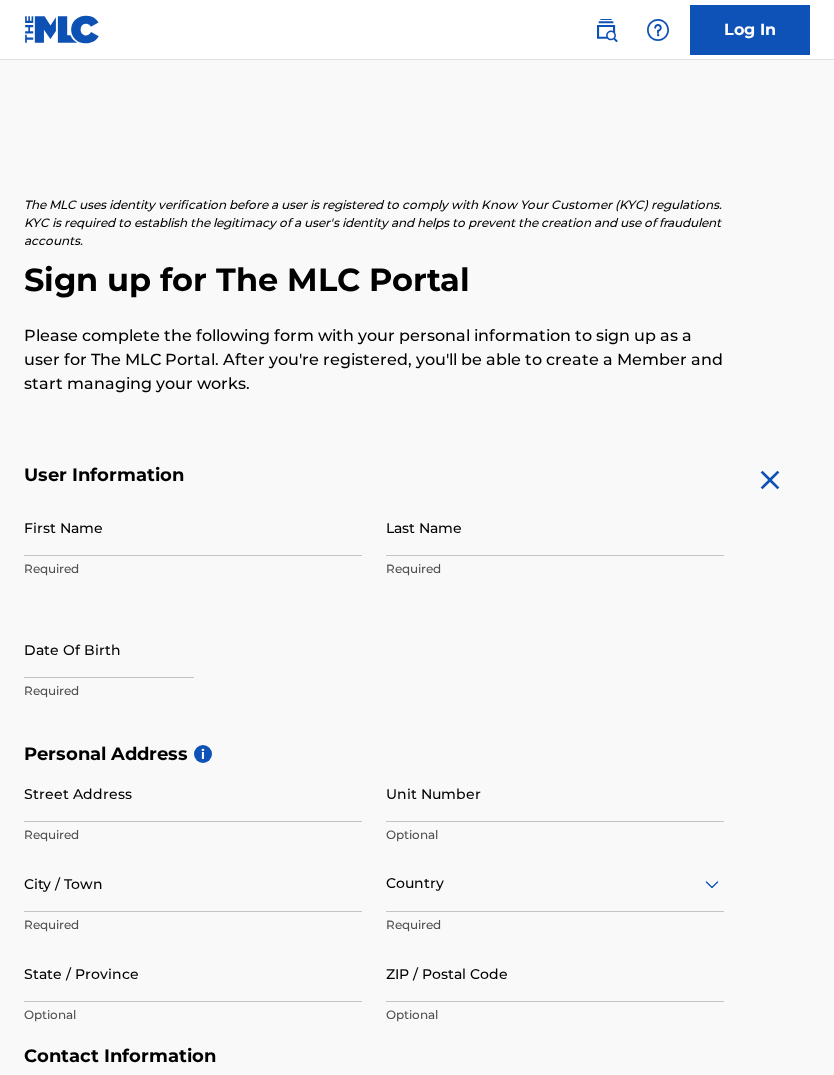 scroll, scrollTop: 268, scrollLeft: 0, axis: vertical 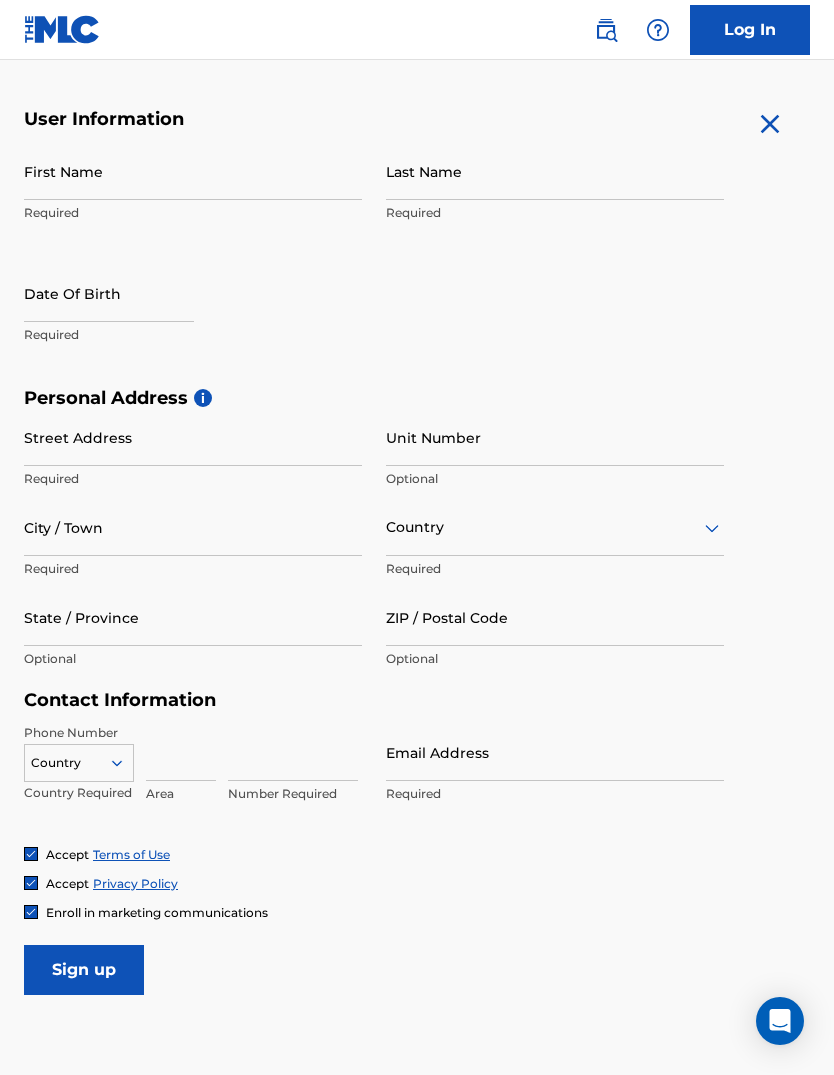 click on "First Name" at bounding box center (193, 171) 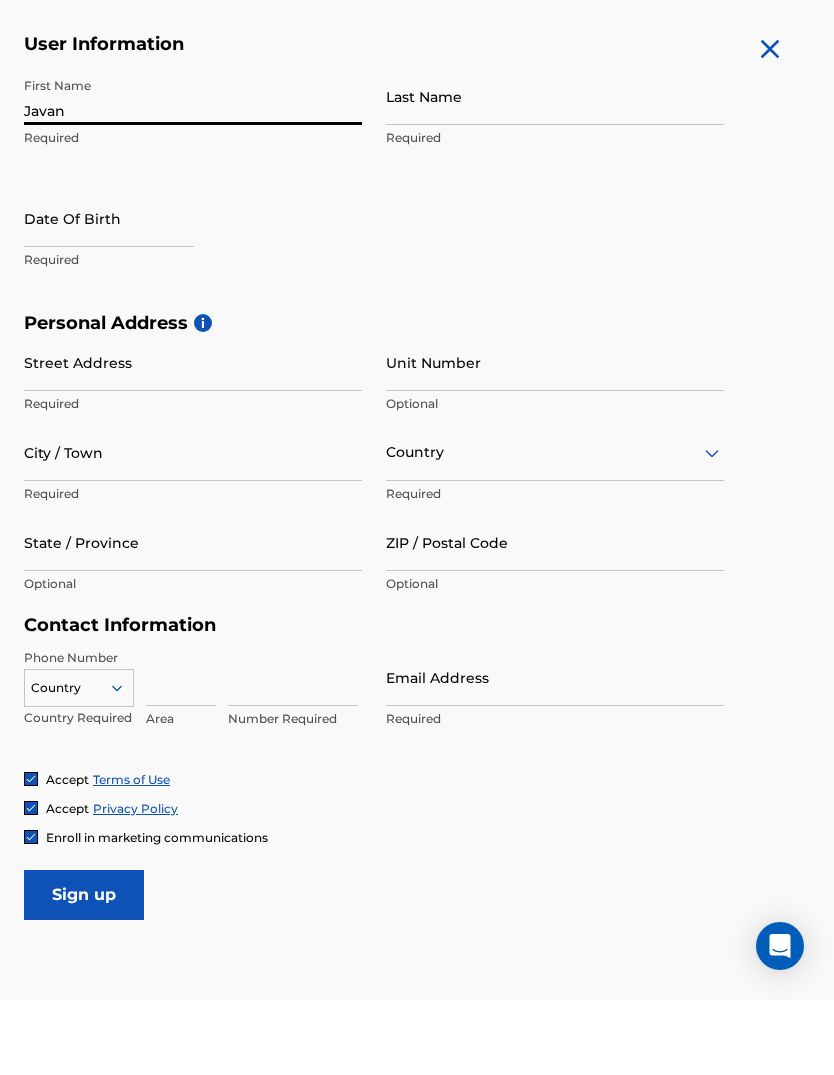 type on "Javan" 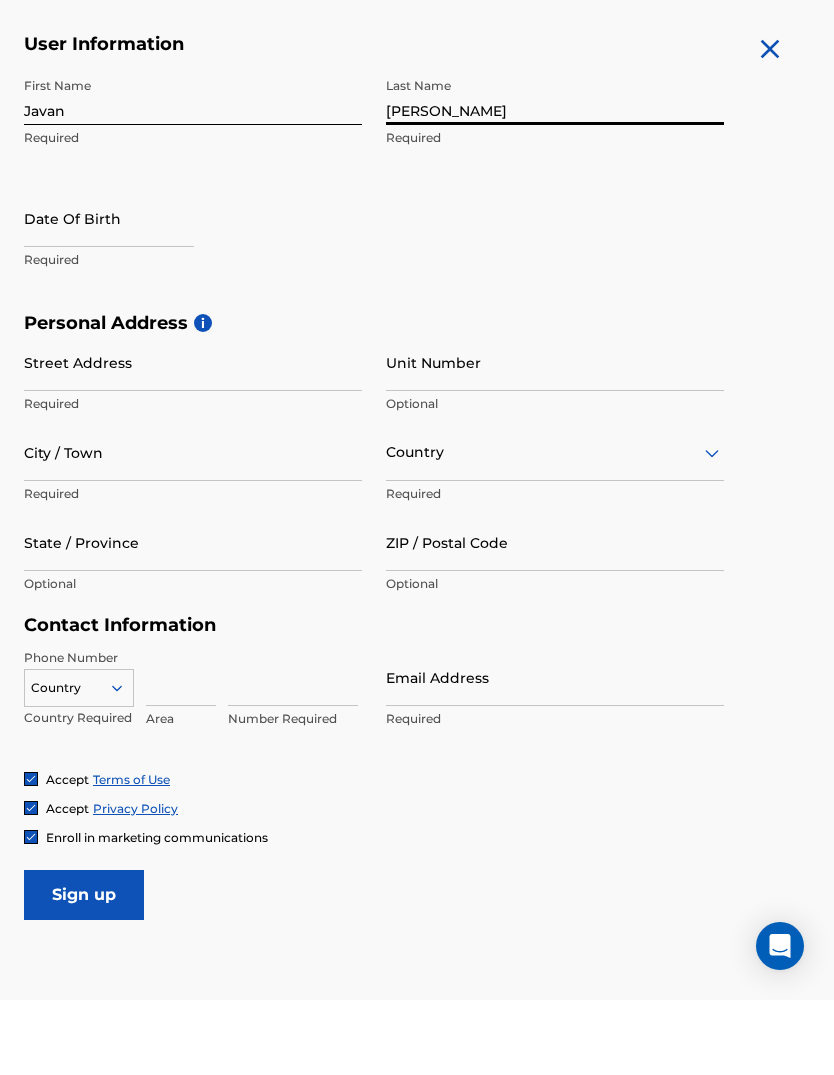 type on "[PERSON_NAME]" 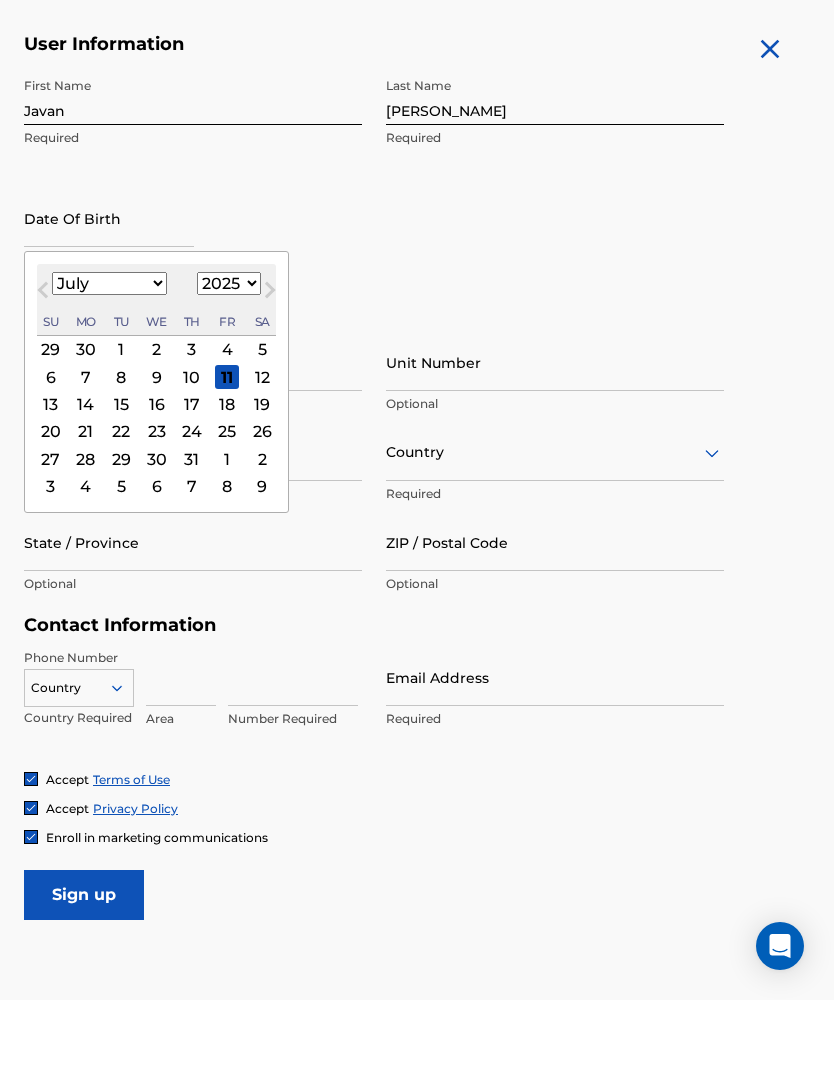 click on "January February March April May June July August September October November December" at bounding box center (109, 358) 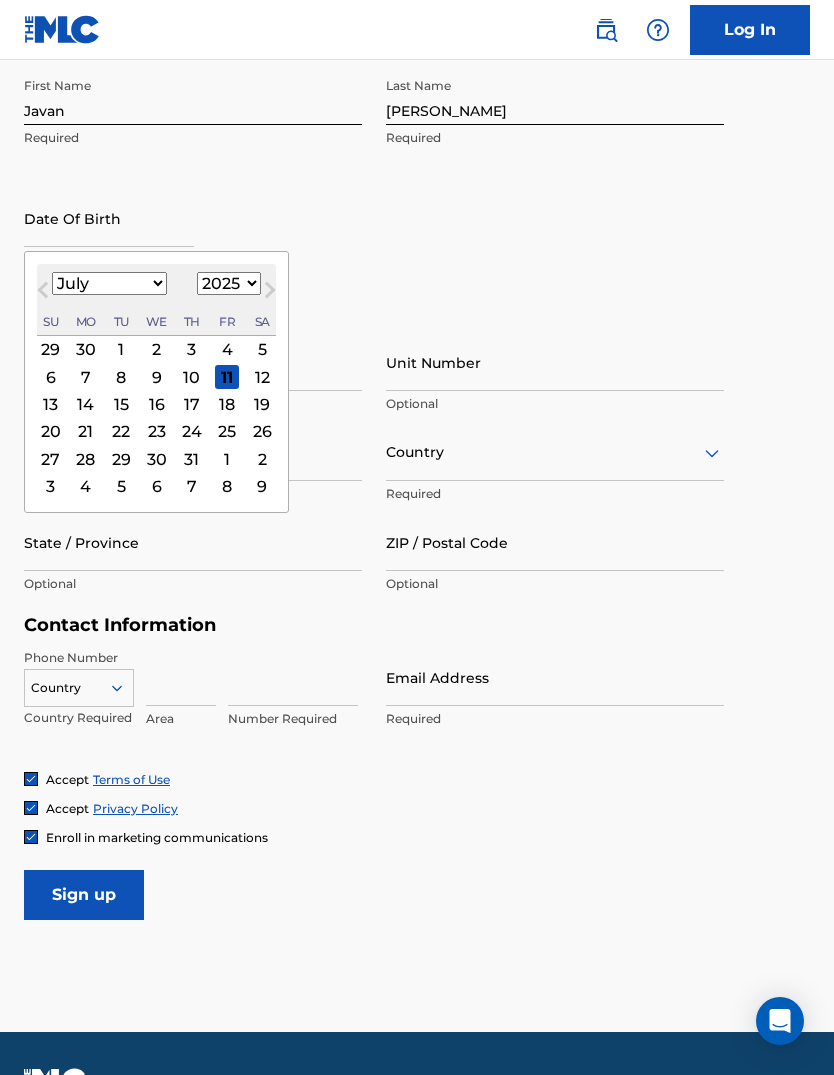 click on "18" at bounding box center [227, 404] 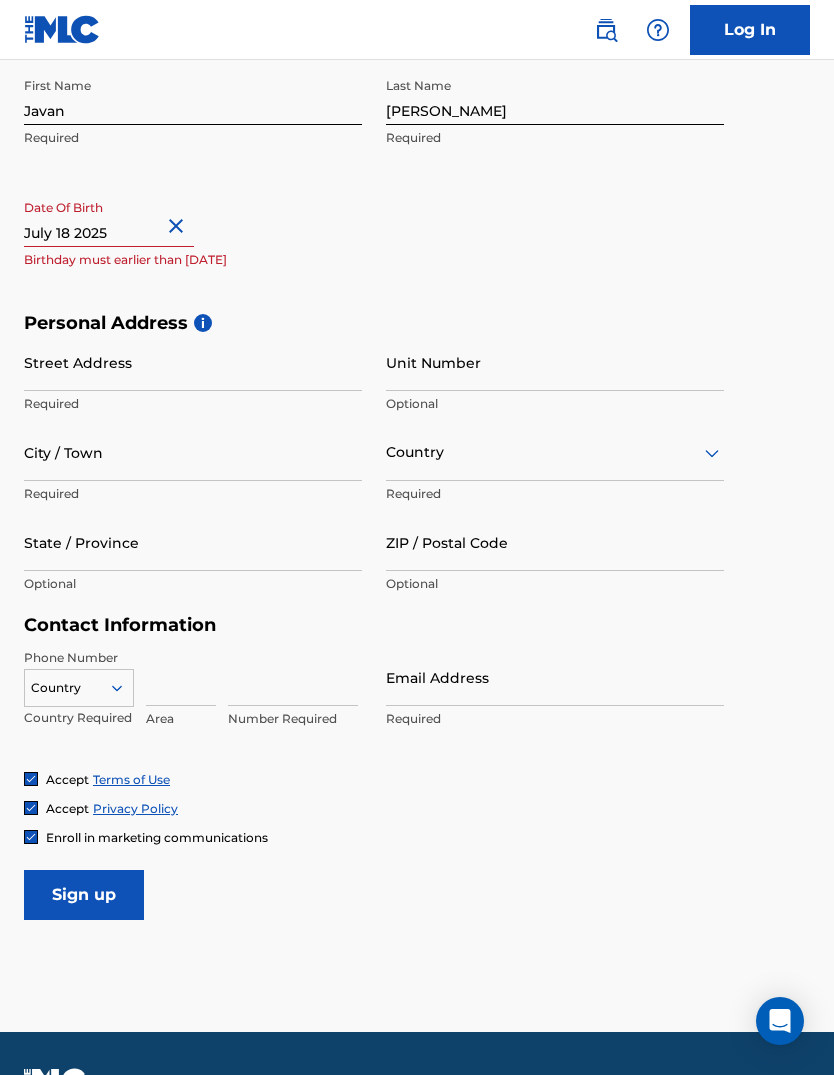 click at bounding box center (109, 218) 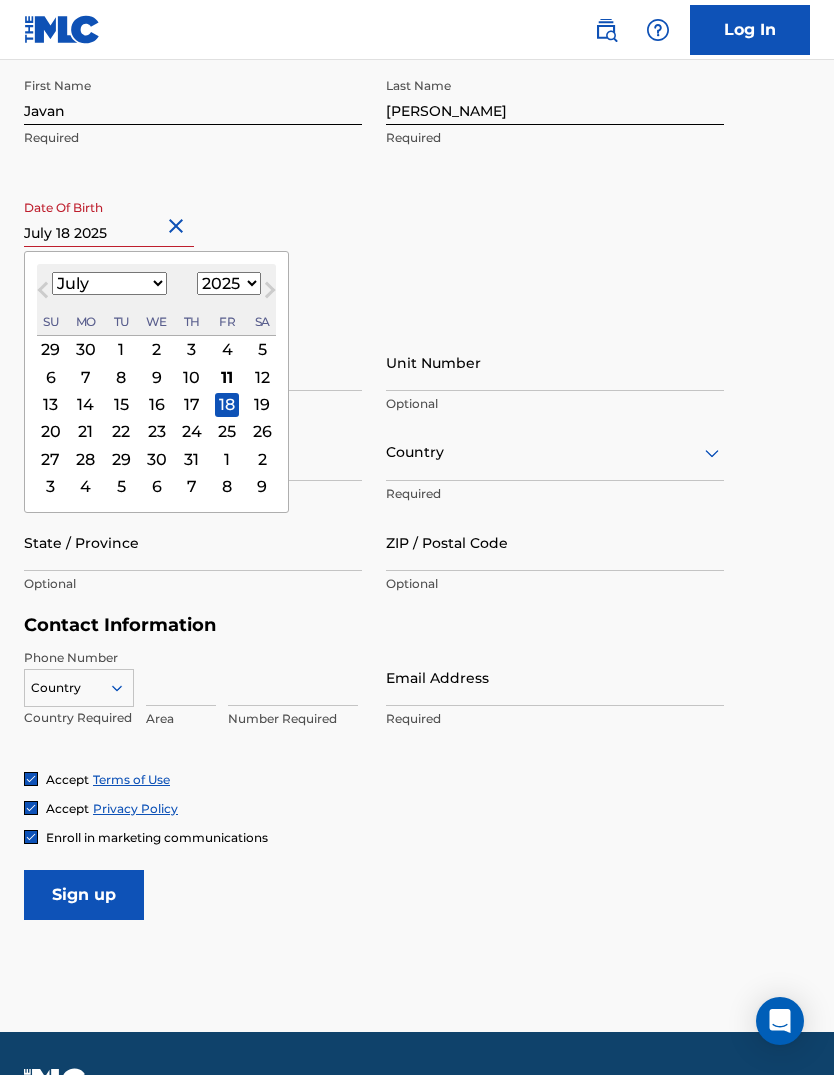 click on "January February March April May June July August September October November December" at bounding box center [109, 283] 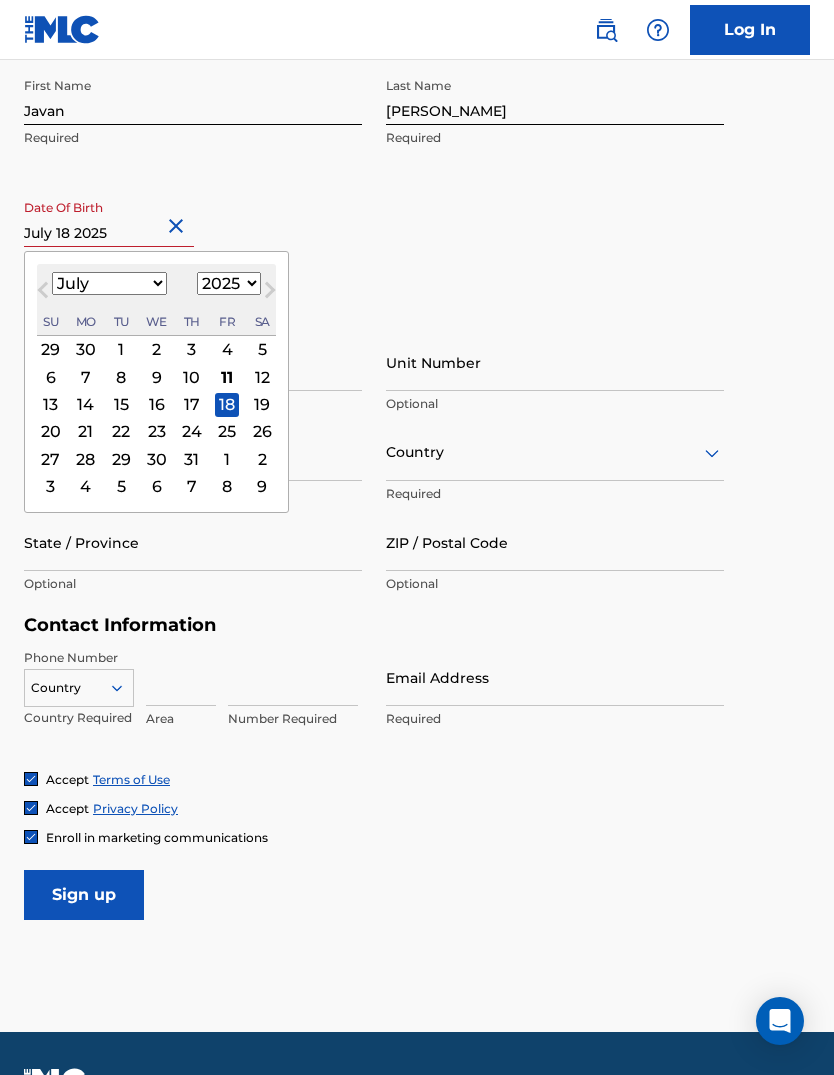 click on "1899 1900 1901 1902 1903 1904 1905 1906 1907 1908 1909 1910 1911 1912 1913 1914 1915 1916 1917 1918 1919 1920 1921 1922 1923 1924 1925 1926 1927 1928 1929 1930 1931 1932 1933 1934 1935 1936 1937 1938 1939 1940 1941 1942 1943 1944 1945 1946 1947 1948 1949 1950 1951 1952 1953 1954 1955 1956 1957 1958 1959 1960 1961 1962 1963 1964 1965 1966 1967 1968 1969 1970 1971 1972 1973 1974 1975 1976 1977 1978 1979 1980 1981 1982 1983 1984 1985 1986 1987 1988 1989 1990 1991 1992 1993 1994 1995 1996 1997 1998 1999 2000 2001 2002 2003 2004 2005 2006 2007 2008 2009 2010 2011 2012 2013 2014 2015 2016 2017 2018 2019 2020 2021 2022 2023 2024 2025 2026 2027 2028 2029 2030 2031 2032 2033 2034 2035 2036 2037 2038 2039 2040 2041 2042 2043 2044 2045 2046 2047 2048 2049 2050 2051 2052 2053 2054 2055 2056 2057 2058 2059 2060 2061 2062 2063 2064 2065 2066 2067 2068 2069 2070 2071 2072 2073 2074 2075 2076 2077 2078 2079 2080 2081 2082 2083 2084 2085 2086 2087 2088 2089 2090 2091 2092 2093 2094 2095 2096 2097 2098 2099 2100" at bounding box center [229, 283] 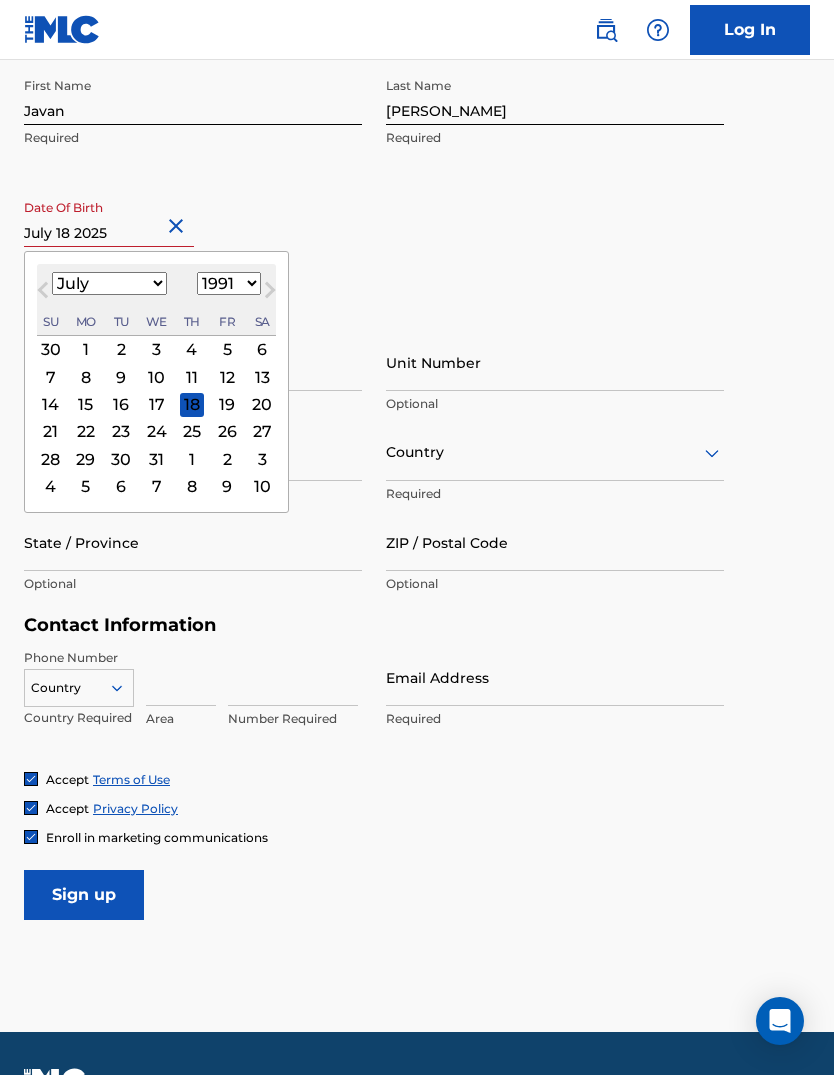 click on "January February March April May June July August September October November December" at bounding box center (109, 283) 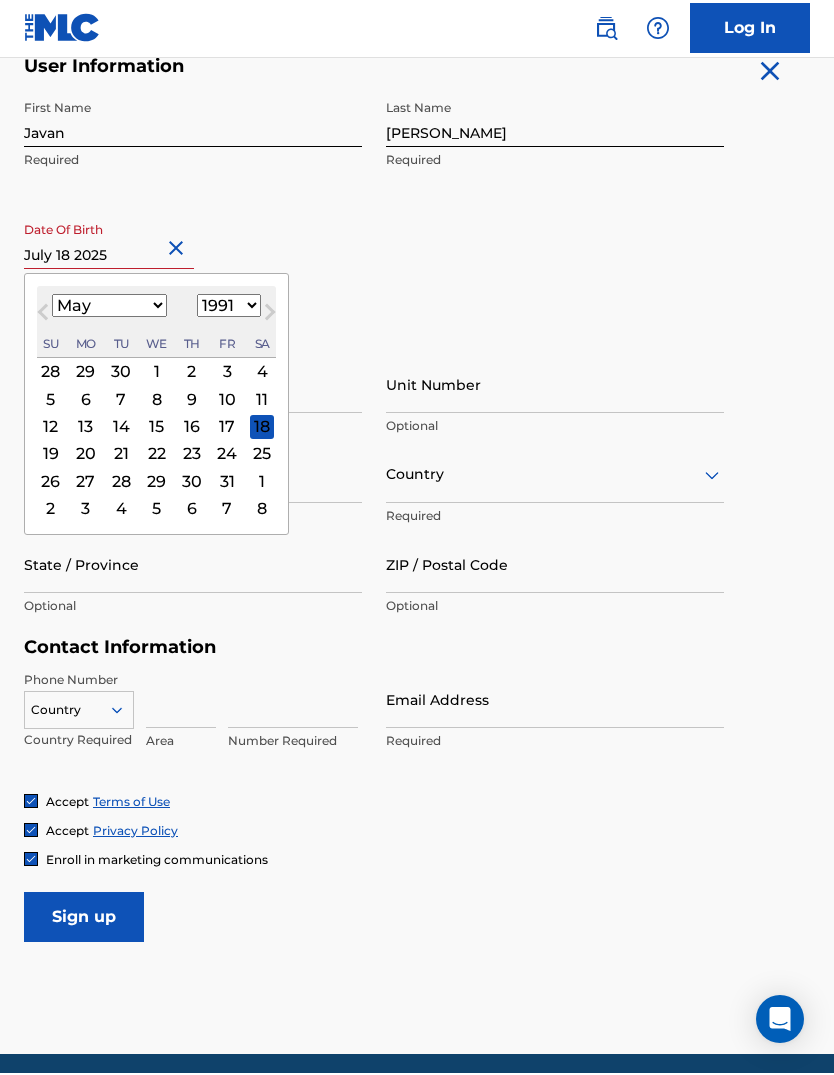scroll, scrollTop: 482, scrollLeft: 0, axis: vertical 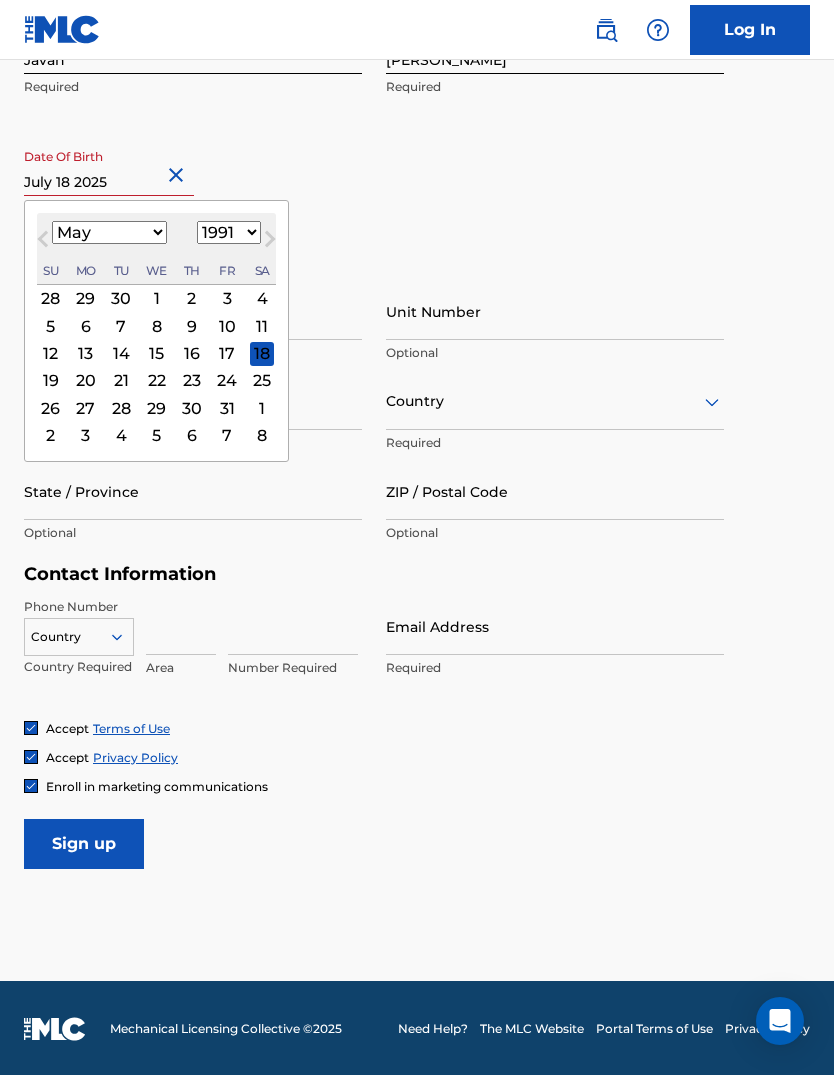 click on "First Name [PERSON_NAME] Required Last Name [PERSON_NAME] Required Date Of Birth [DEMOGRAPHIC_DATA] Previous Month Next Month May [DATE] February March April May June July August September October November [DATE] 1900 1901 1902 1903 1904 1905 1906 1907 1908 1909 1910 1911 1912 1913 1914 1915 1916 1917 1918 1919 1920 1921 1922 1923 1924 1925 1926 1927 1928 1929 1930 1931 1932 1933 1934 1935 1936 1937 1938 1939 1940 1941 1942 1943 1944 1945 1946 1947 1948 1949 1950 1951 1952 1953 1954 1955 1956 1957 1958 1959 1960 1961 1962 1963 1964 1965 1966 1967 1968 1969 1970 1971 1972 1973 1974 1975 1976 1977 1978 1979 1980 1981 1982 1983 1984 1985 1986 1987 1988 1989 1990 1991 1992 1993 1994 1995 1996 1997 1998 1999 2000 2001 2002 2003 2004 2005 2006 2007 2008 2009 2010 2011 2012 2013 2014 2015 2016 2017 2018 2019 2020 2021 2022 2023 2024 2025 2026 2027 2028 2029 2030 2031 2032 2033 2034 2035 2036 2037 2038 2039 2040 2041 2042 2043 2044 2045 2046 2047 2048 2049 2050 2051 2052 2053 2054 2055 2056 2057 2058 2059 2060 2061 2062 2063 Su" at bounding box center (374, 139) 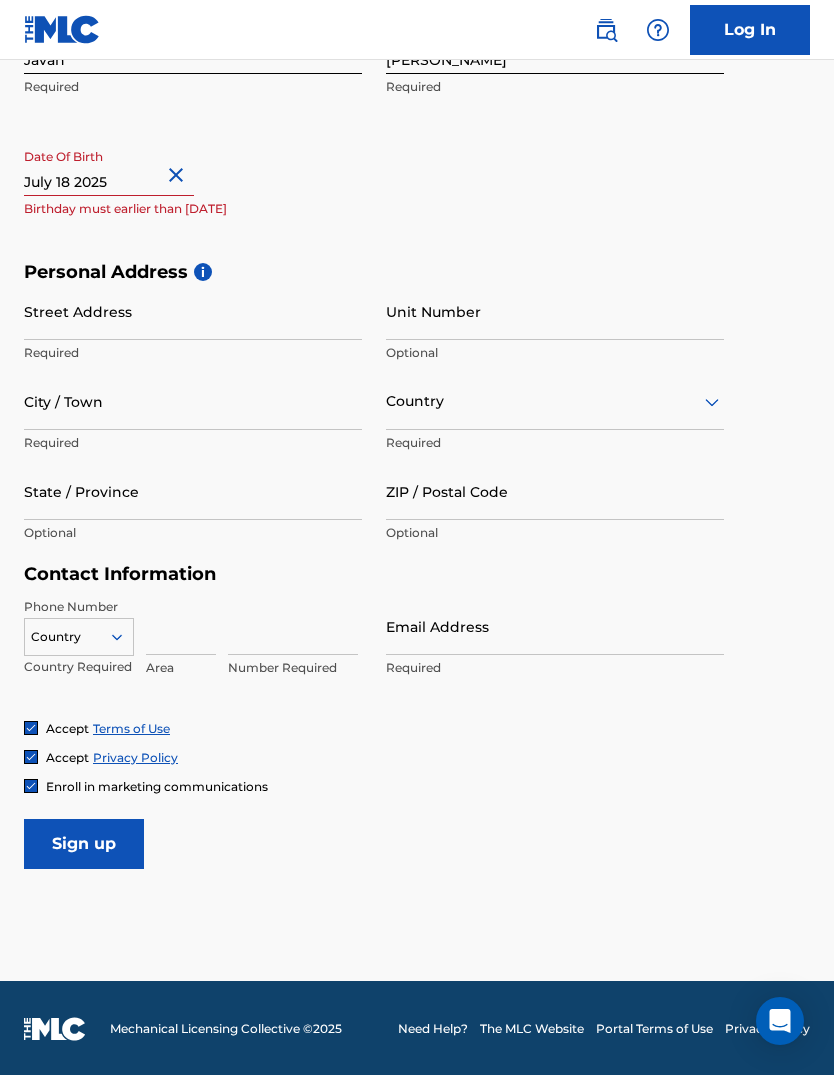 click at bounding box center [109, 167] 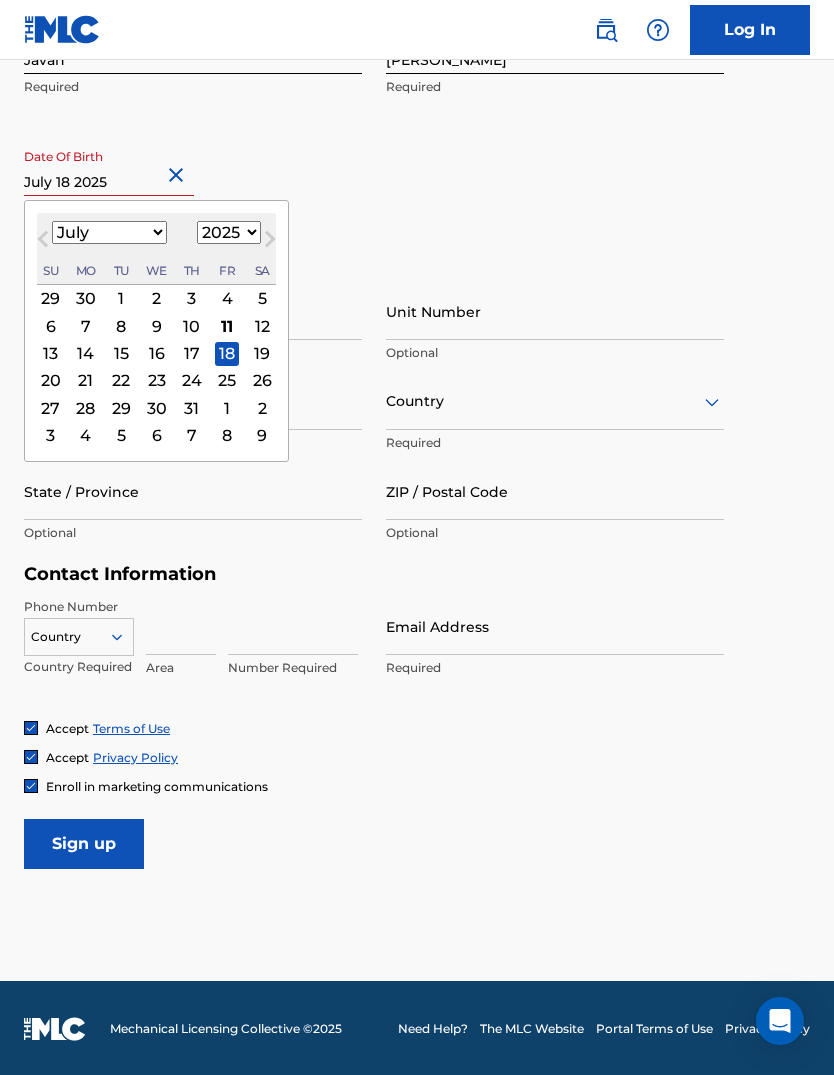 click on "1899 1900 1901 1902 1903 1904 1905 1906 1907 1908 1909 1910 1911 1912 1913 1914 1915 1916 1917 1918 1919 1920 1921 1922 1923 1924 1925 1926 1927 1928 1929 1930 1931 1932 1933 1934 1935 1936 1937 1938 1939 1940 1941 1942 1943 1944 1945 1946 1947 1948 1949 1950 1951 1952 1953 1954 1955 1956 1957 1958 1959 1960 1961 1962 1963 1964 1965 1966 1967 1968 1969 1970 1971 1972 1973 1974 1975 1976 1977 1978 1979 1980 1981 1982 1983 1984 1985 1986 1987 1988 1989 1990 1991 1992 1993 1994 1995 1996 1997 1998 1999 2000 2001 2002 2003 2004 2005 2006 2007 2008 2009 2010 2011 2012 2013 2014 2015 2016 2017 2018 2019 2020 2021 2022 2023 2024 2025 2026 2027 2028 2029 2030 2031 2032 2033 2034 2035 2036 2037 2038 2039 2040 2041 2042 2043 2044 2045 2046 2047 2048 2049 2050 2051 2052 2053 2054 2055 2056 2057 2058 2059 2060 2061 2062 2063 2064 2065 2066 2067 2068 2069 2070 2071 2072 2073 2074 2075 2076 2077 2078 2079 2080 2081 2082 2083 2084 2085 2086 2087 2088 2089 2090 2091 2092 2093 2094 2095 2096 2097 2098 2099 2100" at bounding box center [229, 232] 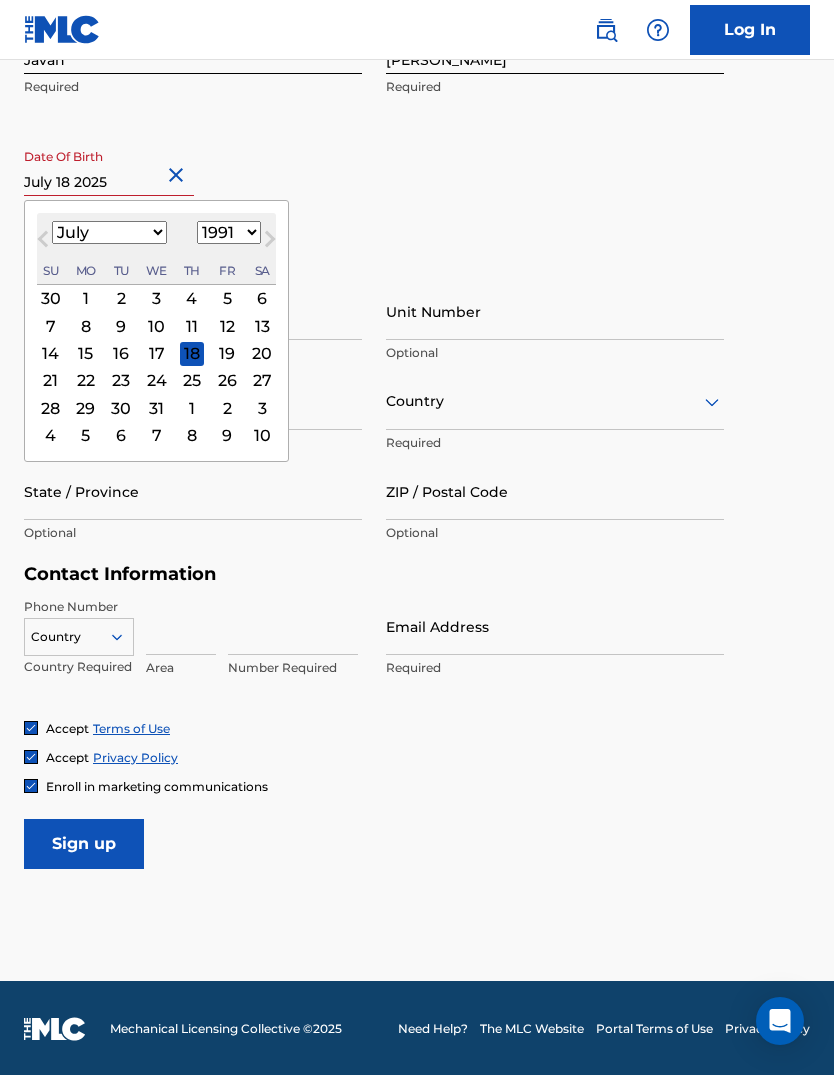 click on "January February March April May June July August September October November December" at bounding box center (109, 232) 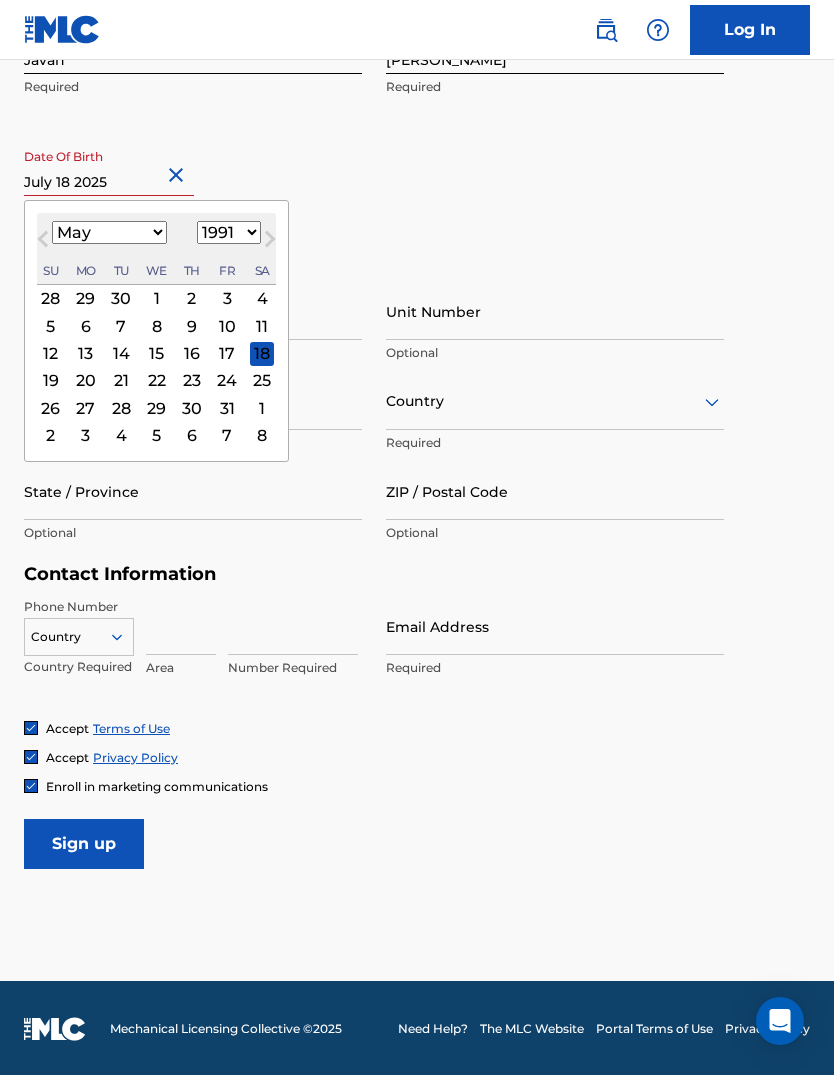 click on "Optional" at bounding box center (193, 533) 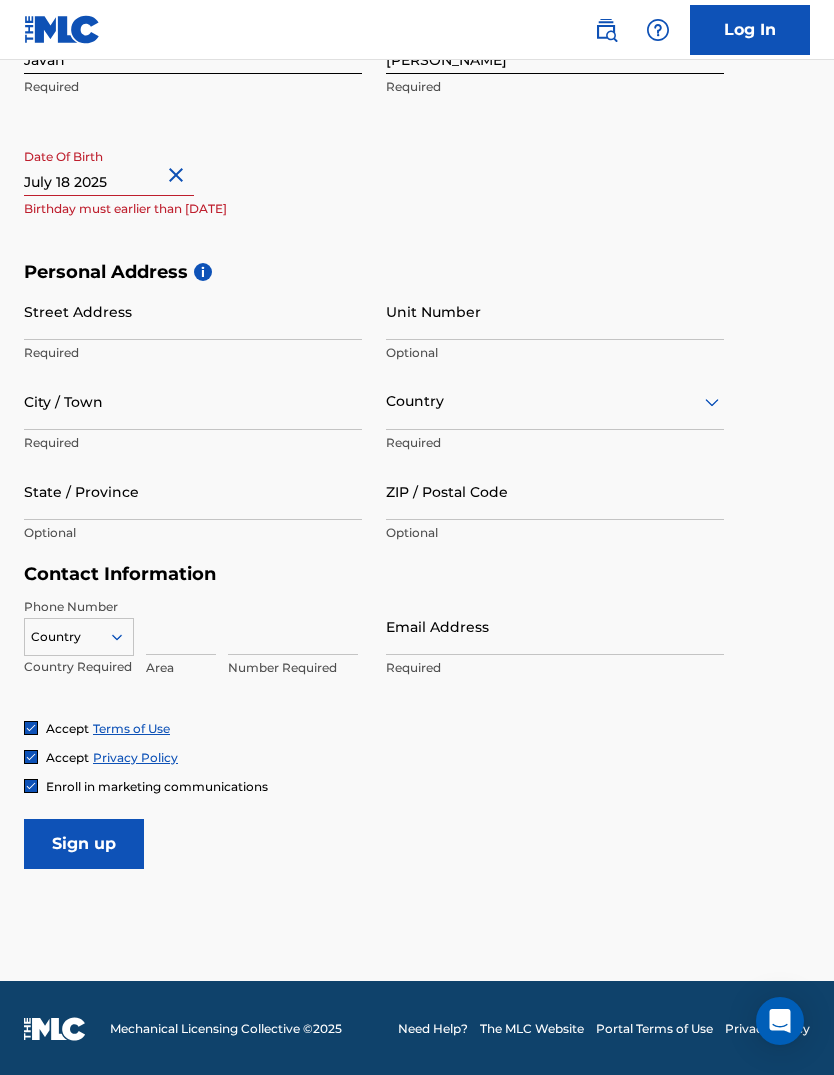 click at bounding box center (109, 167) 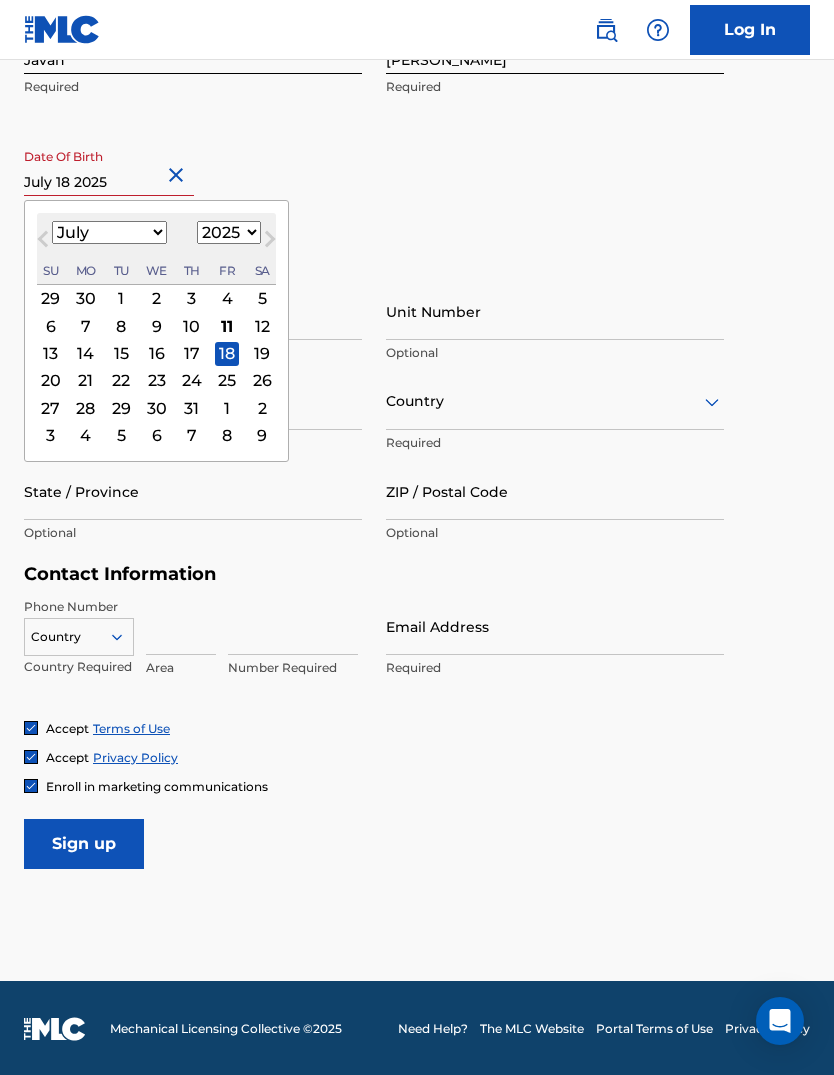click on "January February March April May June July August September October November December" at bounding box center [109, 232] 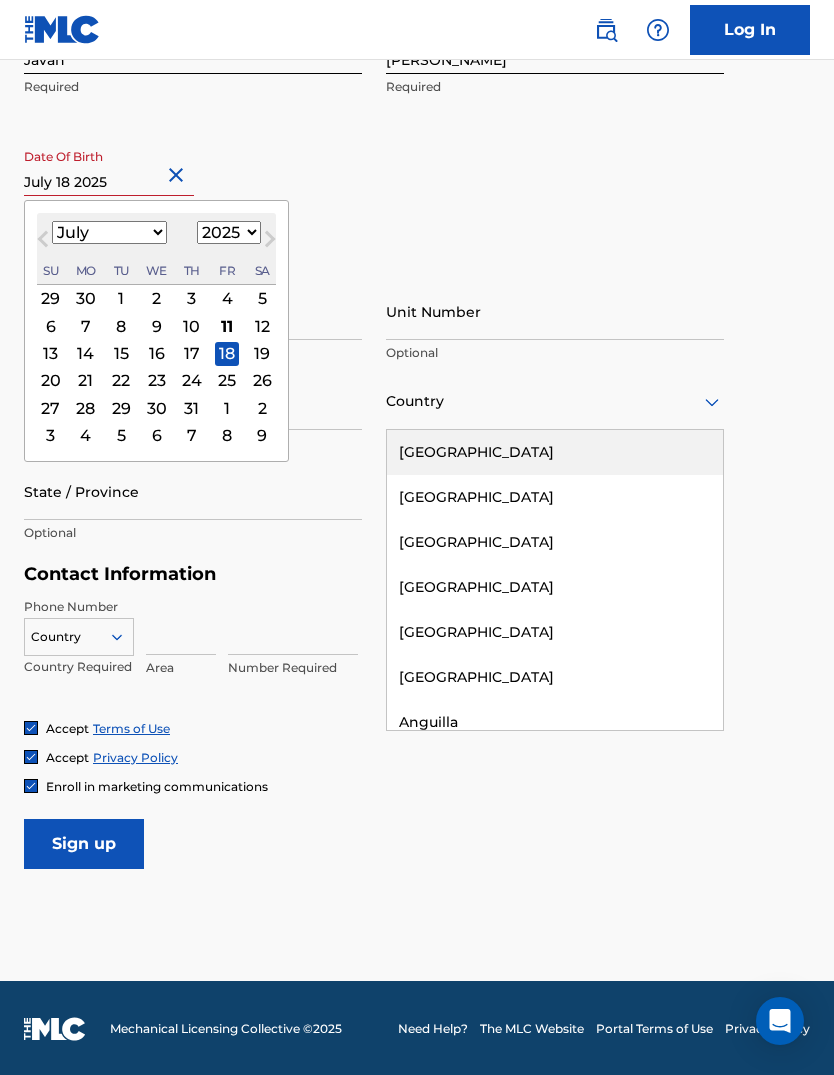 click on "January February March April May June July August September October November December" at bounding box center [109, 232] 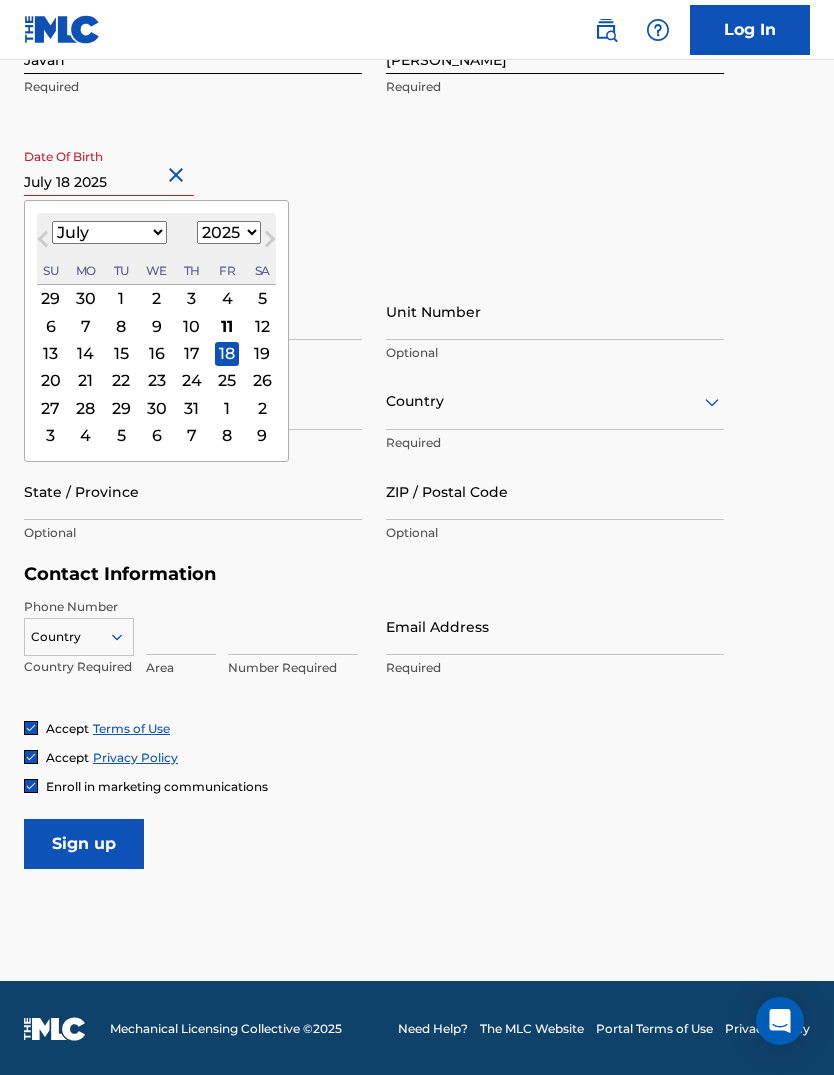 select on "4" 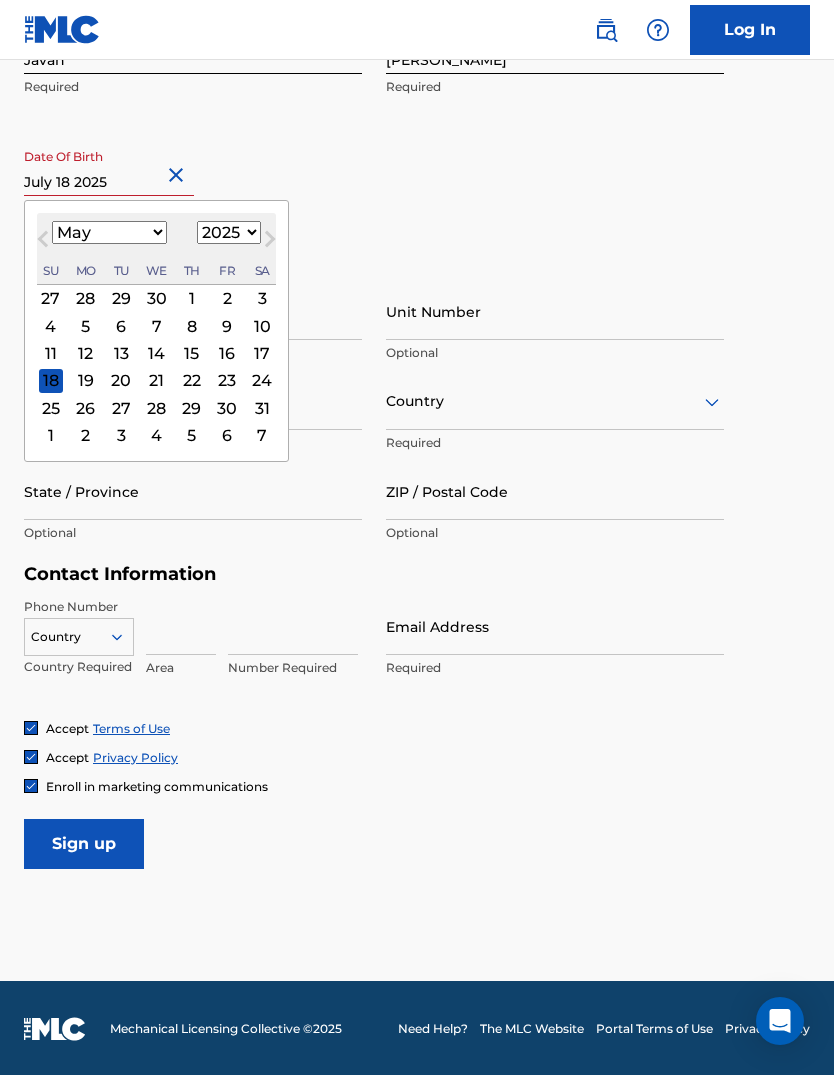 click on "1899 1900 1901 1902 1903 1904 1905 1906 1907 1908 1909 1910 1911 1912 1913 1914 1915 1916 1917 1918 1919 1920 1921 1922 1923 1924 1925 1926 1927 1928 1929 1930 1931 1932 1933 1934 1935 1936 1937 1938 1939 1940 1941 1942 1943 1944 1945 1946 1947 1948 1949 1950 1951 1952 1953 1954 1955 1956 1957 1958 1959 1960 1961 1962 1963 1964 1965 1966 1967 1968 1969 1970 1971 1972 1973 1974 1975 1976 1977 1978 1979 1980 1981 1982 1983 1984 1985 1986 1987 1988 1989 1990 1991 1992 1993 1994 1995 1996 1997 1998 1999 2000 2001 2002 2003 2004 2005 2006 2007 2008 2009 2010 2011 2012 2013 2014 2015 2016 2017 2018 2019 2020 2021 2022 2023 2024 2025 2026 2027 2028 2029 2030 2031 2032 2033 2034 2035 2036 2037 2038 2039 2040 2041 2042 2043 2044 2045 2046 2047 2048 2049 2050 2051 2052 2053 2054 2055 2056 2057 2058 2059 2060 2061 2062 2063 2064 2065 2066 2067 2068 2069 2070 2071 2072 2073 2074 2075 2076 2077 2078 2079 2080 2081 2082 2083 2084 2085 2086 2087 2088 2089 2090 2091 2092 2093 2094 2095 2096 2097 2098 2099 2100" at bounding box center [229, 232] 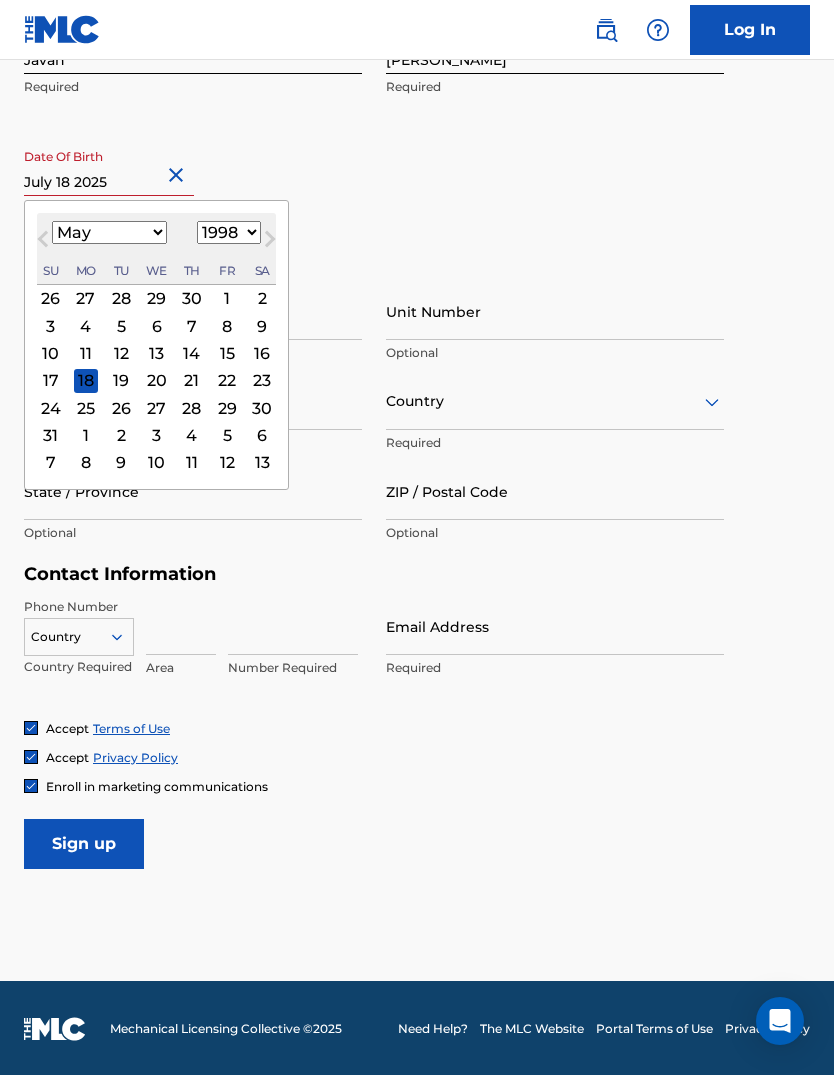 click on "1899 1900 1901 1902 1903 1904 1905 1906 1907 1908 1909 1910 1911 1912 1913 1914 1915 1916 1917 1918 1919 1920 1921 1922 1923 1924 1925 1926 1927 1928 1929 1930 1931 1932 1933 1934 1935 1936 1937 1938 1939 1940 1941 1942 1943 1944 1945 1946 1947 1948 1949 1950 1951 1952 1953 1954 1955 1956 1957 1958 1959 1960 1961 1962 1963 1964 1965 1966 1967 1968 1969 1970 1971 1972 1973 1974 1975 1976 1977 1978 1979 1980 1981 1982 1983 1984 1985 1986 1987 1988 1989 1990 1991 1992 1993 1994 1995 1996 1997 1998 1999 2000 2001 2002 2003 2004 2005 2006 2007 2008 2009 2010 2011 2012 2013 2014 2015 2016 2017 2018 2019 2020 2021 2022 2023 2024 2025 2026 2027 2028 2029 2030 2031 2032 2033 2034 2035 2036 2037 2038 2039 2040 2041 2042 2043 2044 2045 2046 2047 2048 2049 2050 2051 2052 2053 2054 2055 2056 2057 2058 2059 2060 2061 2062 2063 2064 2065 2066 2067 2068 2069 2070 2071 2072 2073 2074 2075 2076 2077 2078 2079 2080 2081 2082 2083 2084 2085 2086 2087 2088 2089 2090 2091 2092 2093 2094 2095 2096 2097 2098 2099 2100" at bounding box center [229, 232] 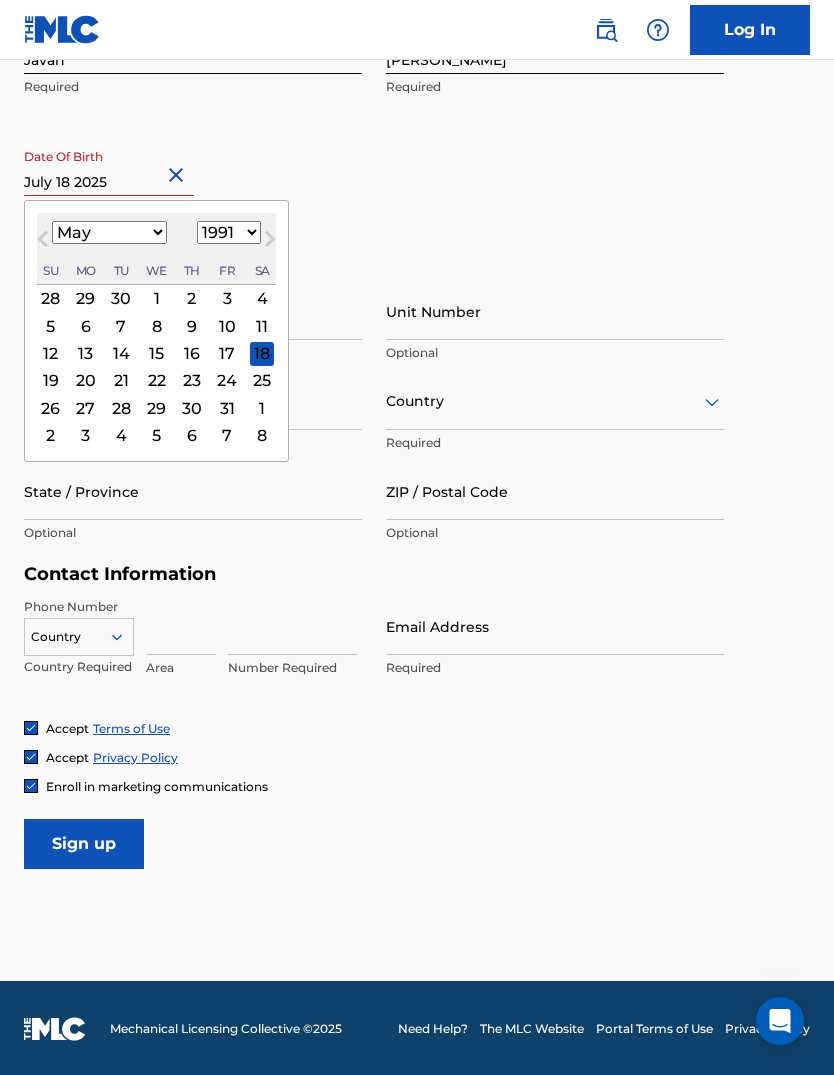 click on "Date Of Birth [DEMOGRAPHIC_DATA] Previous Month Next Month May [DATE] February March April May June July August September October November [DATE] 1900 1901 1902 1903 1904 1905 1906 1907 1908 1909 1910 1911 1912 1913 1914 1915 1916 1917 1918 1919 1920 1921 1922 1923 1924 1925 1926 1927 1928 1929 1930 1931 1932 1933 1934 1935 1936 1937 1938 1939 1940 1941 1942 1943 1944 1945 1946 1947 1948 1949 1950 1951 1952 1953 1954 1955 1956 1957 1958 1959 1960 1961 1962 1963 1964 1965 1966 1967 1968 1969 1970 1971 1972 1973 1974 1975 1976 1977 1978 1979 1980 1981 1982 1983 1984 1985 1986 1987 1988 1989 1990 1991 1992 1993 1994 1995 1996 1997 1998 1999 2000 2001 2002 2003 2004 2005 2006 2007 2008 2009 2010 2011 2012 2013 2014 2015 2016 2017 2018 2019 2020 2021 2022 2023 2024 2025 2026 2027 2028 2029 2030 2031 2032 2033 2034 2035 2036 2037 2038 2039 2040 2041 2042 2043 2044 2045 2046 2047 2048 2049 2050 2051 2052 2053 2054 2055 2056 2057 2058 2059 2060 2061 2062 2063 2064 2065 2066 2067 2068 2069 2070 2071 2072 2073 2074" at bounding box center (193, 184) 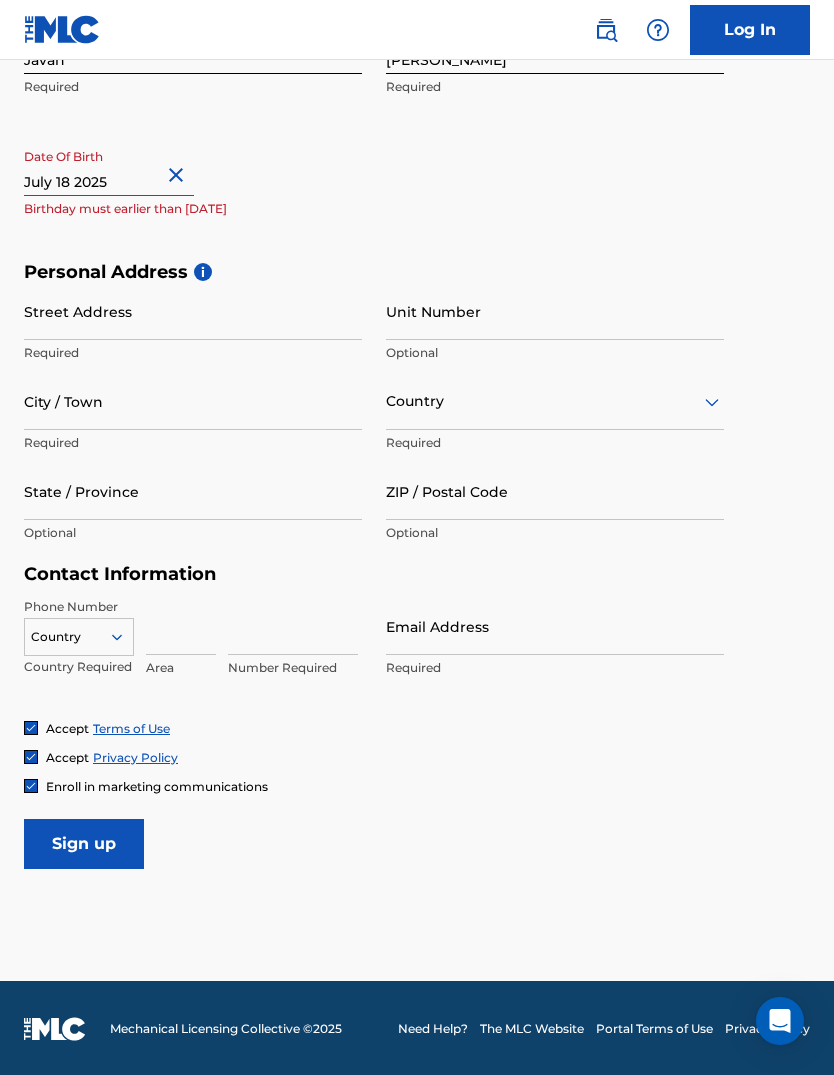 click at bounding box center (109, 167) 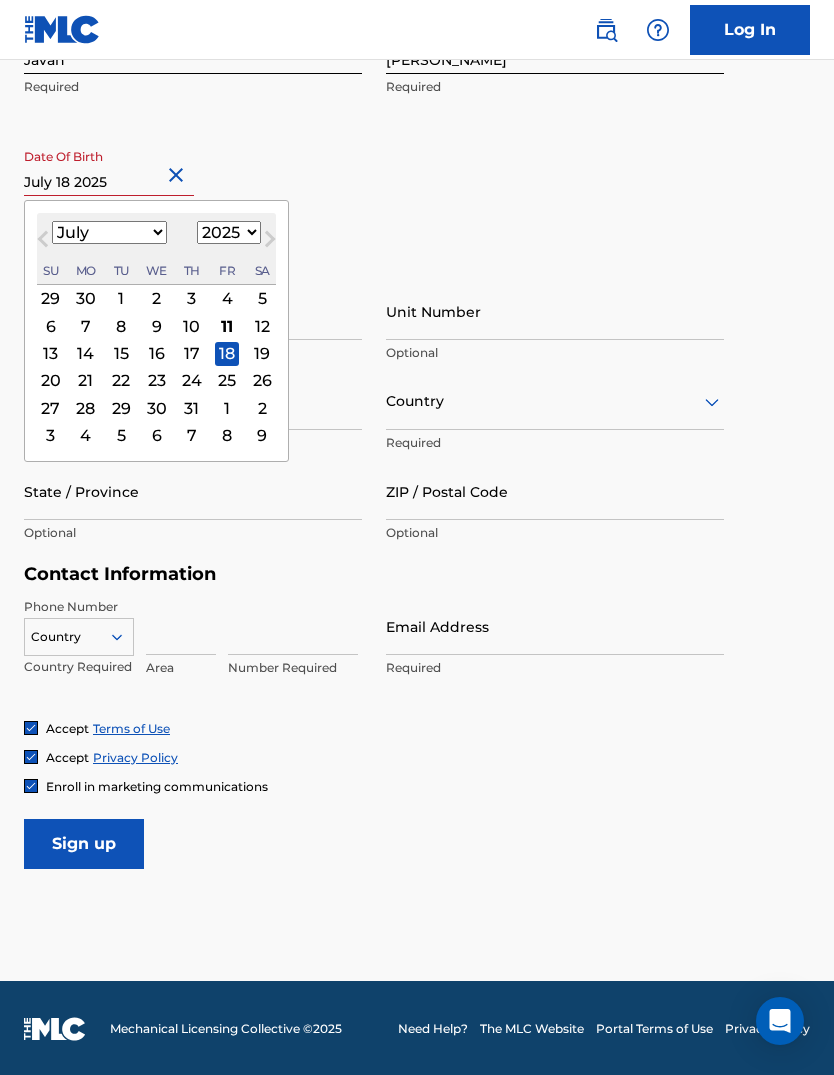 click on "January February March April May June July August September October November December" at bounding box center [109, 232] 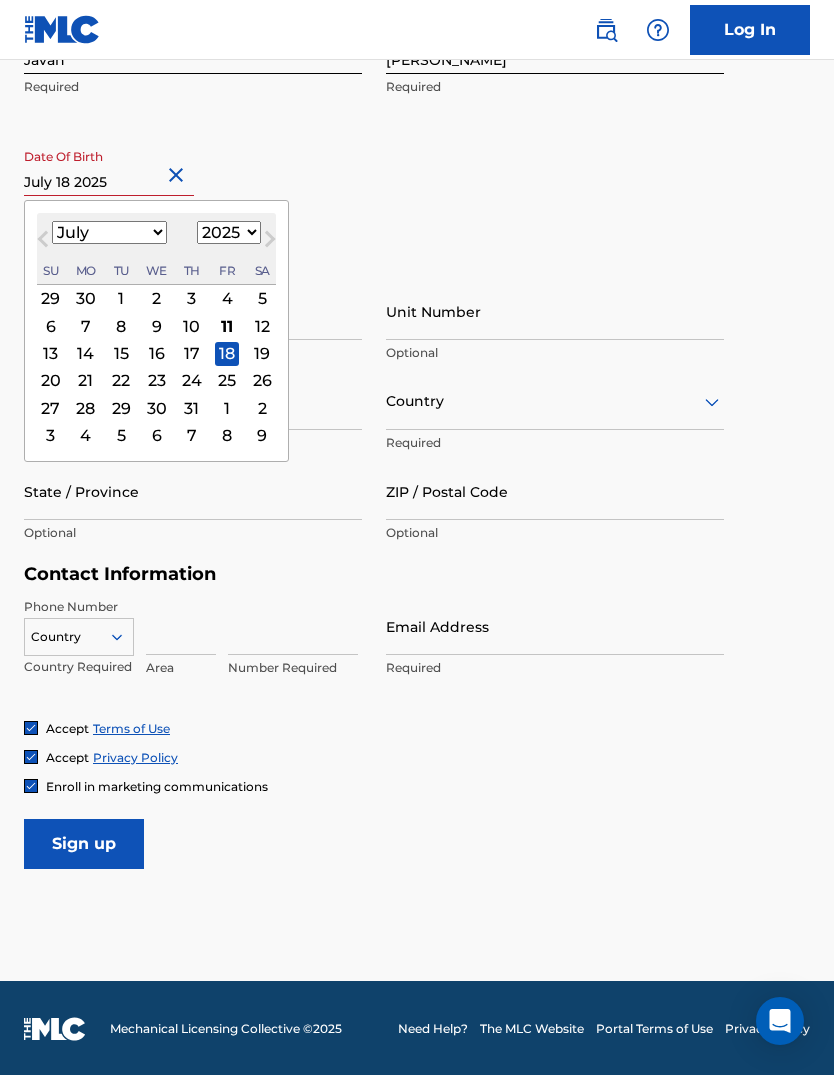 select on "4" 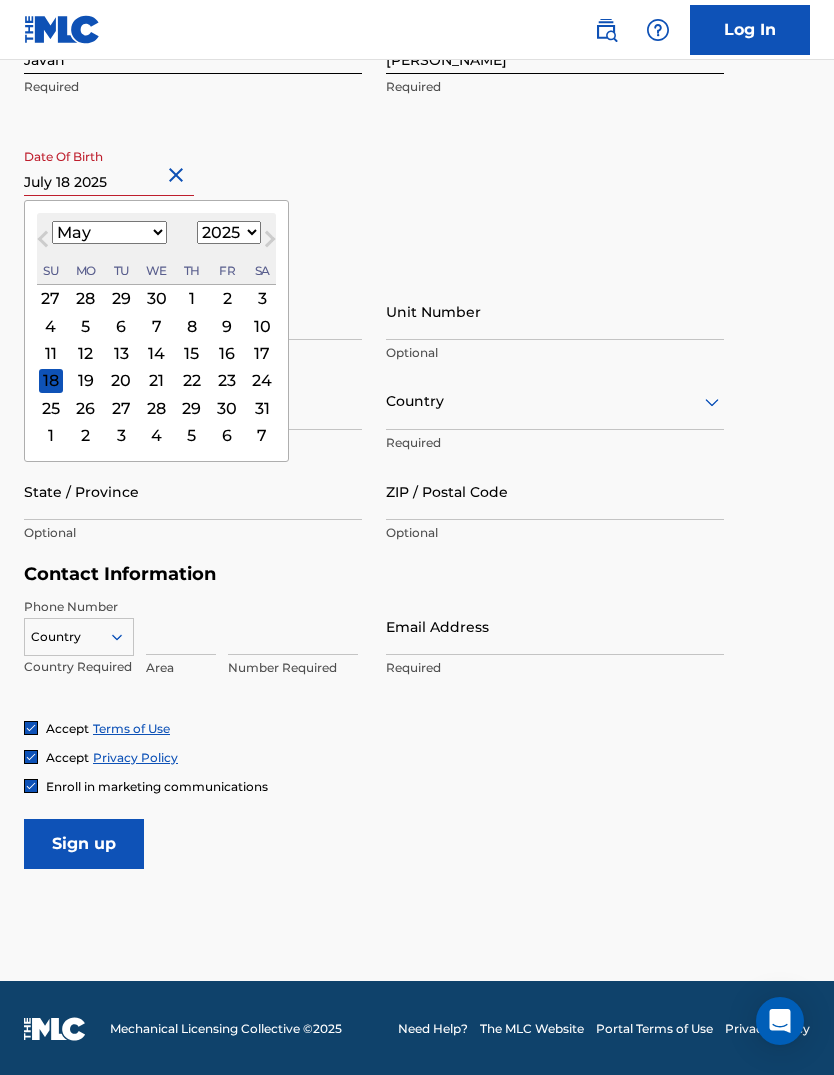 click on "1899 1900 1901 1902 1903 1904 1905 1906 1907 1908 1909 1910 1911 1912 1913 1914 1915 1916 1917 1918 1919 1920 1921 1922 1923 1924 1925 1926 1927 1928 1929 1930 1931 1932 1933 1934 1935 1936 1937 1938 1939 1940 1941 1942 1943 1944 1945 1946 1947 1948 1949 1950 1951 1952 1953 1954 1955 1956 1957 1958 1959 1960 1961 1962 1963 1964 1965 1966 1967 1968 1969 1970 1971 1972 1973 1974 1975 1976 1977 1978 1979 1980 1981 1982 1983 1984 1985 1986 1987 1988 1989 1990 1991 1992 1993 1994 1995 1996 1997 1998 1999 2000 2001 2002 2003 2004 2005 2006 2007 2008 2009 2010 2011 2012 2013 2014 2015 2016 2017 2018 2019 2020 2021 2022 2023 2024 2025 2026 2027 2028 2029 2030 2031 2032 2033 2034 2035 2036 2037 2038 2039 2040 2041 2042 2043 2044 2045 2046 2047 2048 2049 2050 2051 2052 2053 2054 2055 2056 2057 2058 2059 2060 2061 2062 2063 2064 2065 2066 2067 2068 2069 2070 2071 2072 2073 2074 2075 2076 2077 2078 2079 2080 2081 2082 2083 2084 2085 2086 2087 2088 2089 2090 2091 2092 2093 2094 2095 2096 2097 2098 2099 2100" at bounding box center (229, 232) 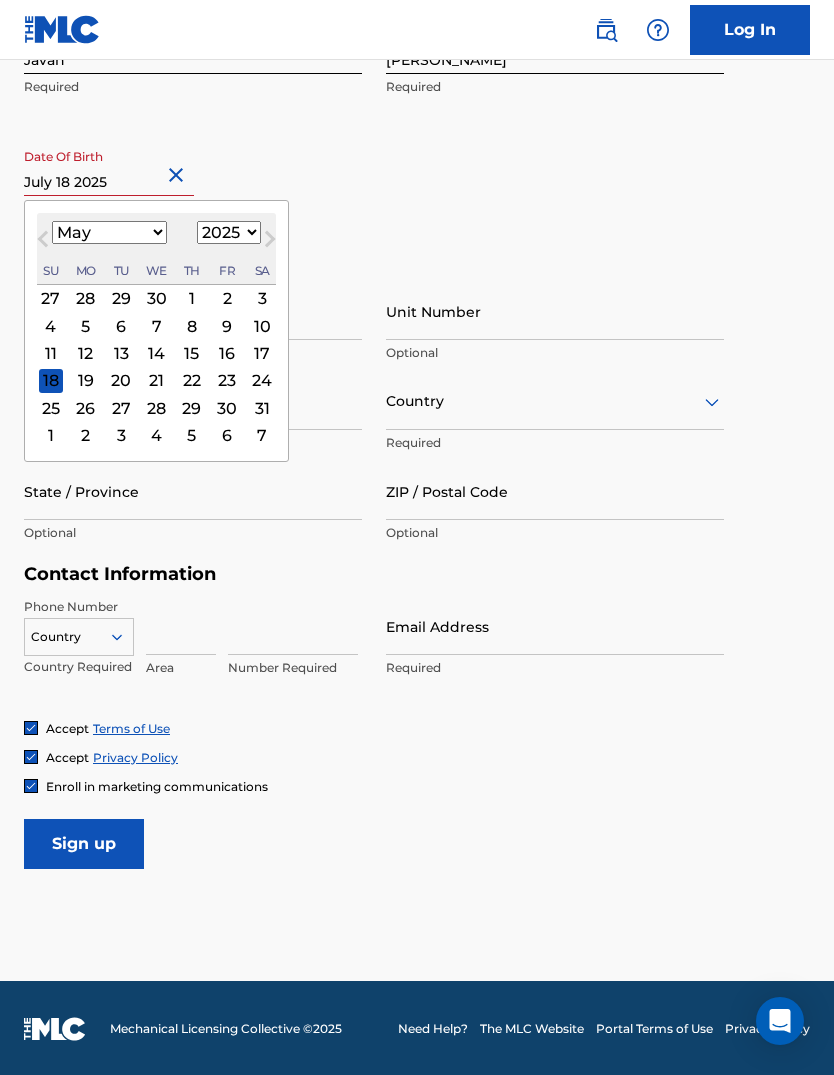 select on "1991" 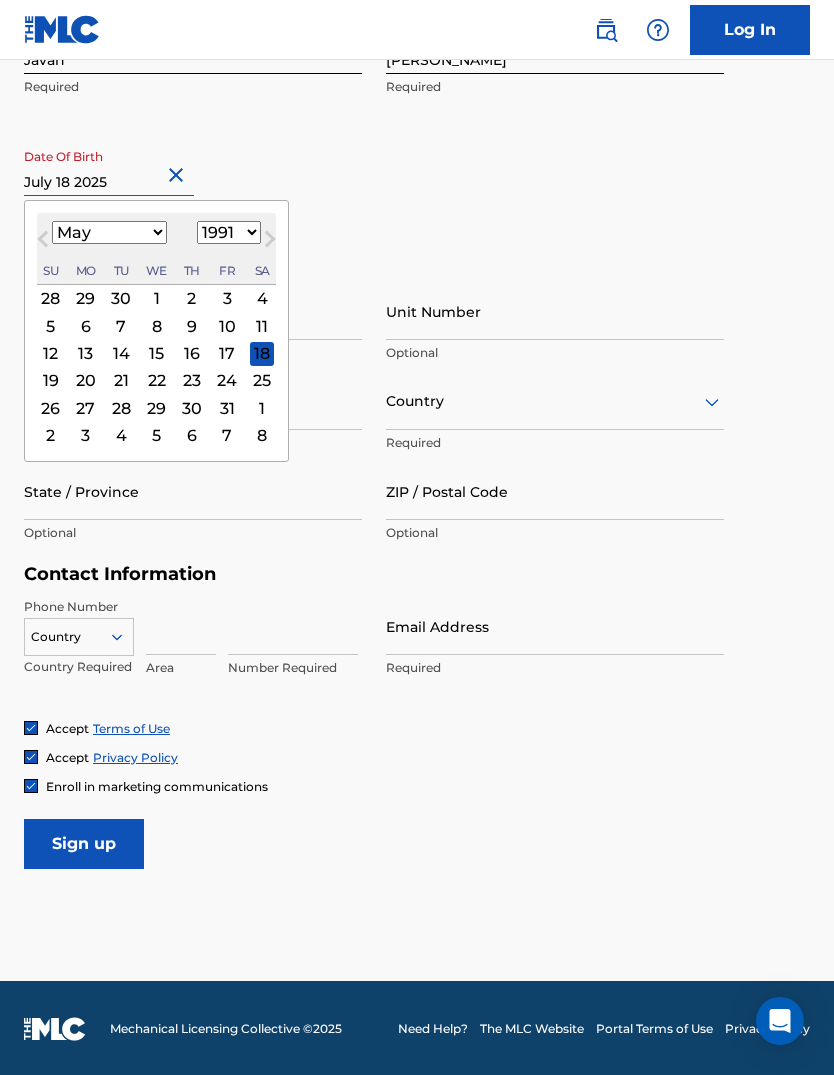 click on "18" at bounding box center [262, 353] 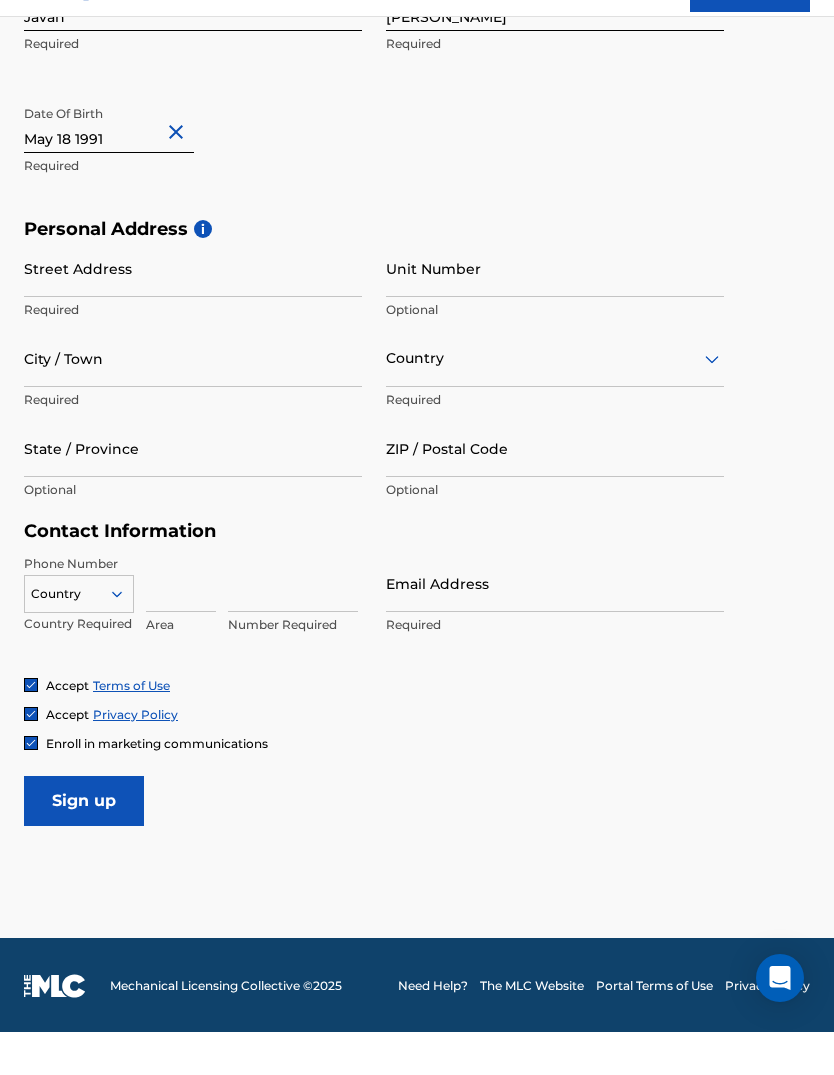 click on "Street Address" at bounding box center [193, 311] 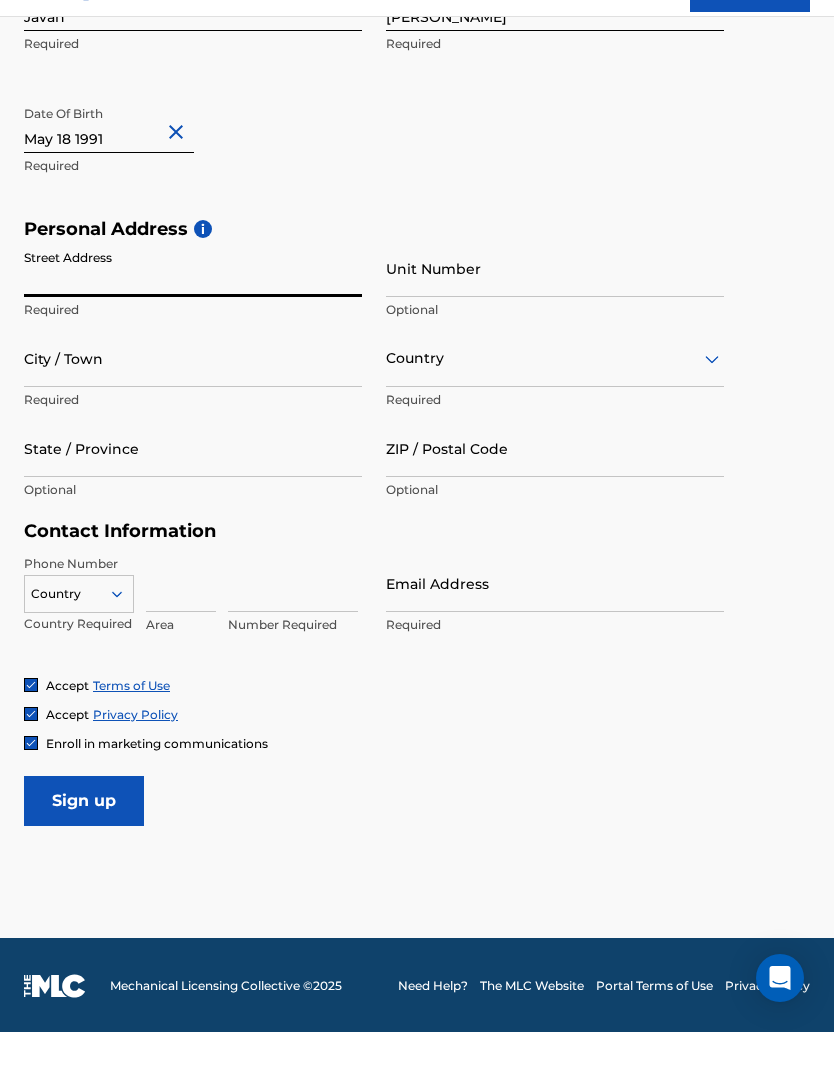 type on "[PERSON_NAME][GEOGRAPHIC_DATA]" 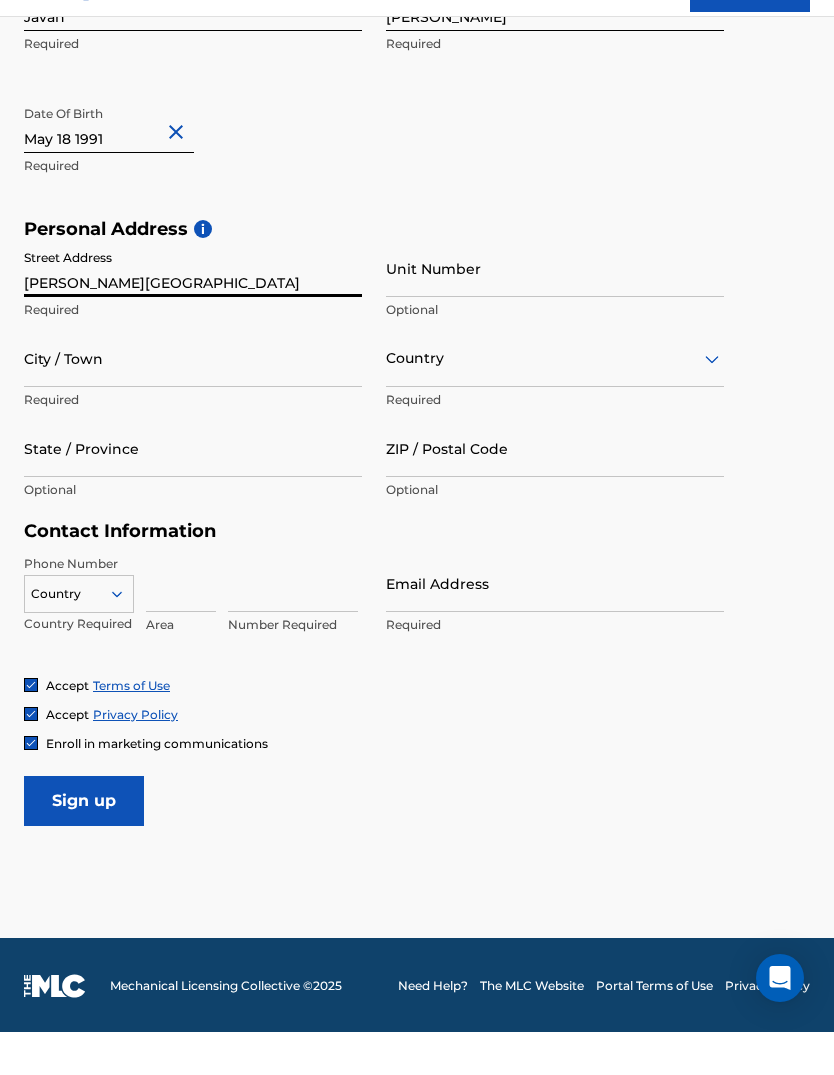 type on "Basseterre, [GEOGRAPHIC_DATA]" 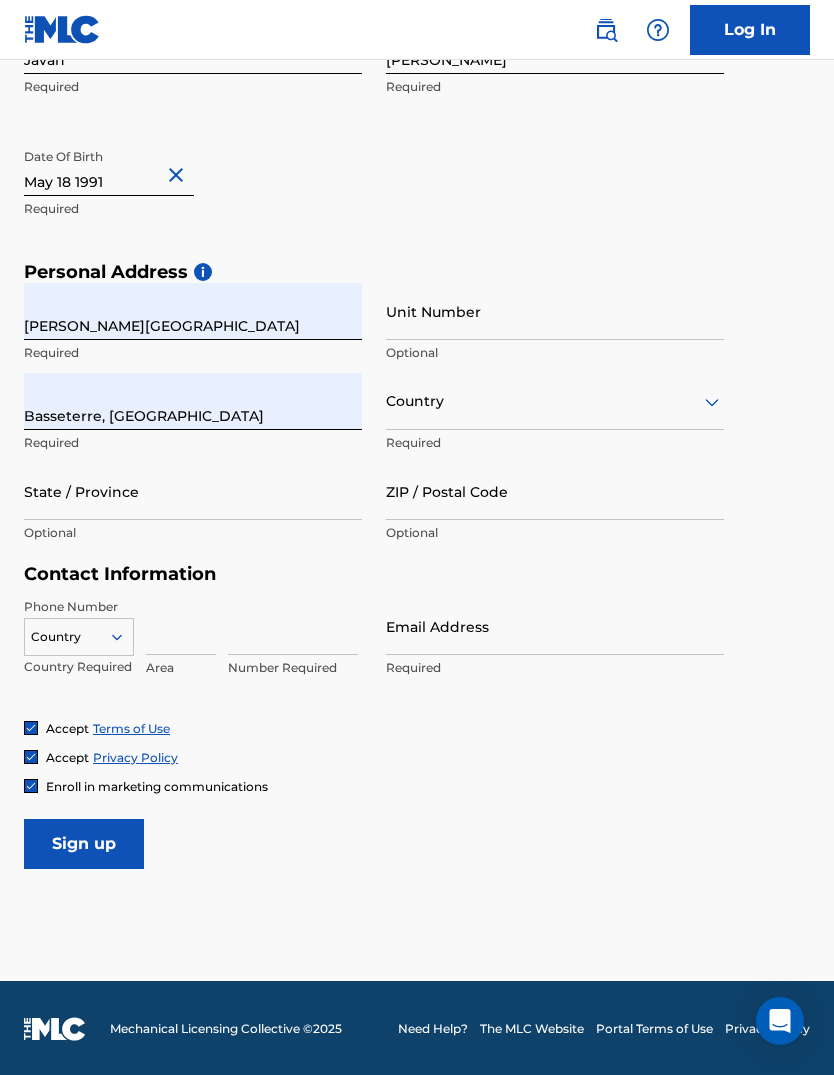 type on "St Kitts & Nevis" 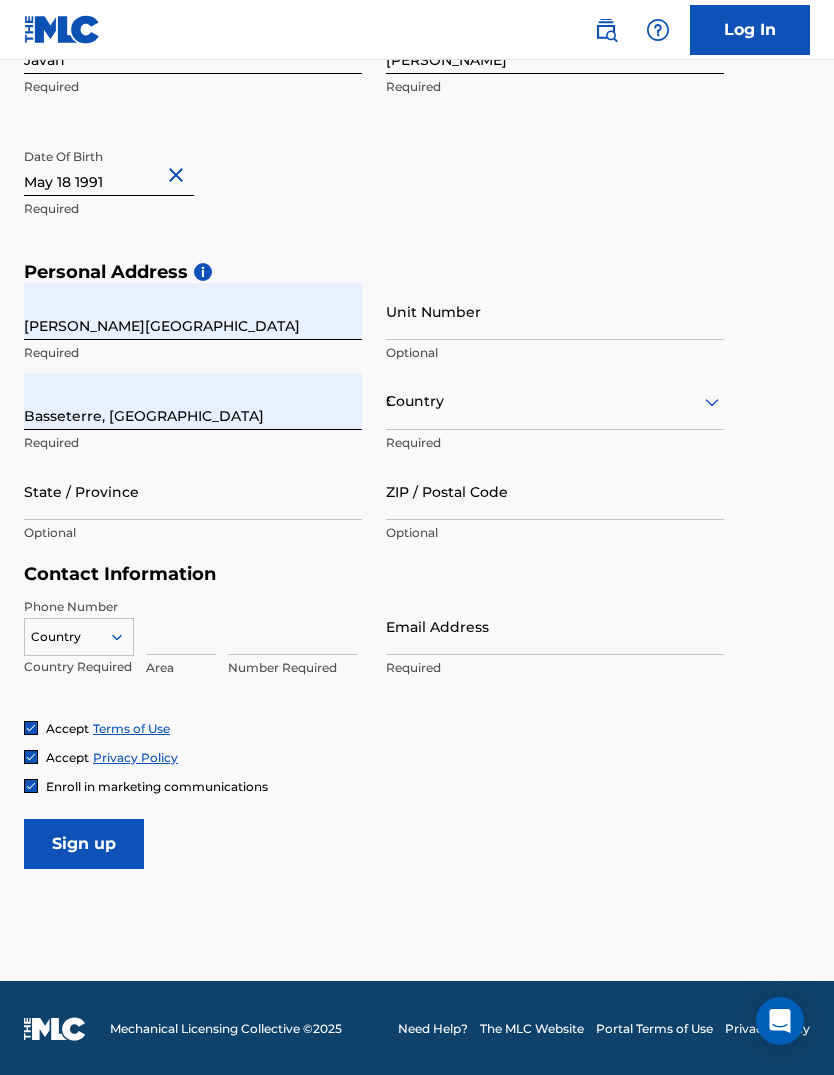 type on "Select a State" 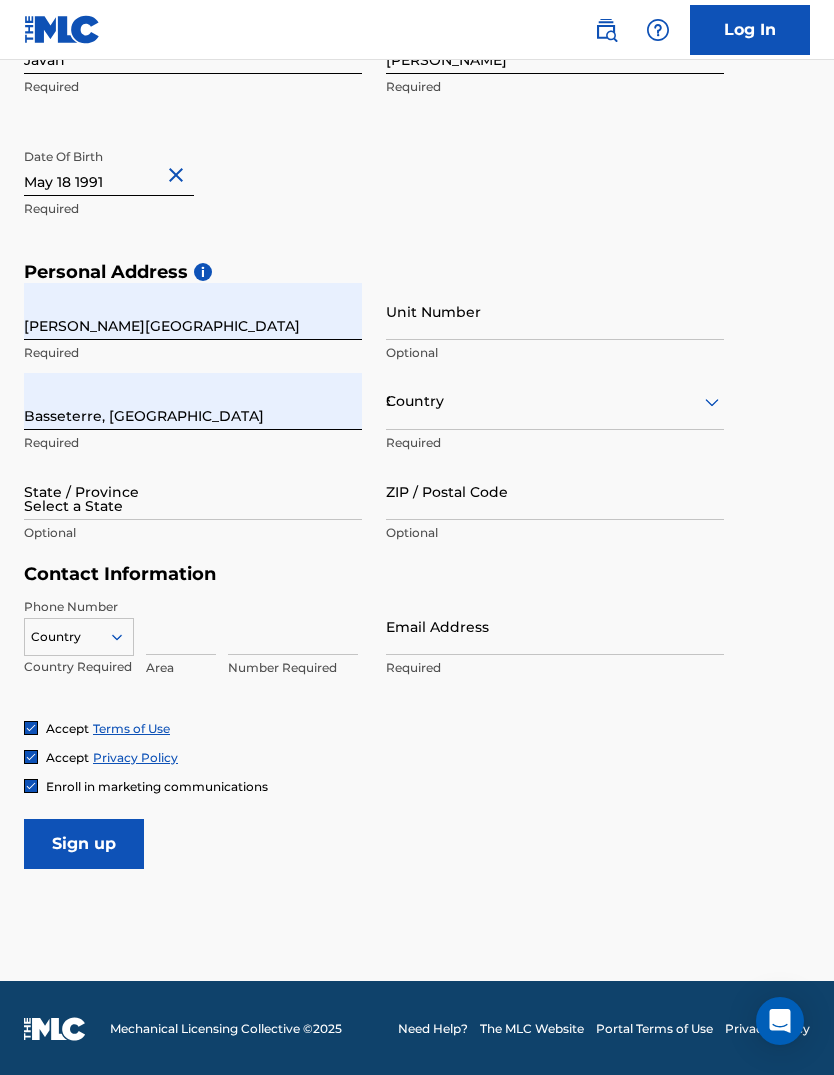 type on "00000" 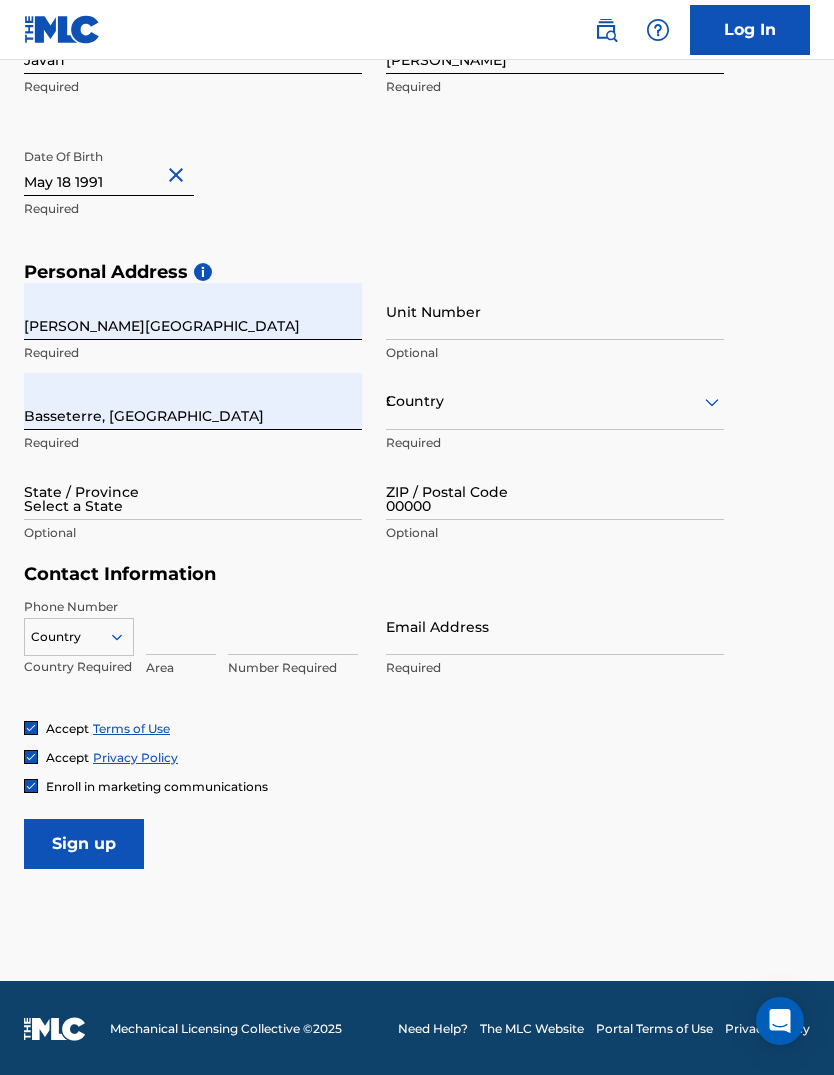 type on "1" 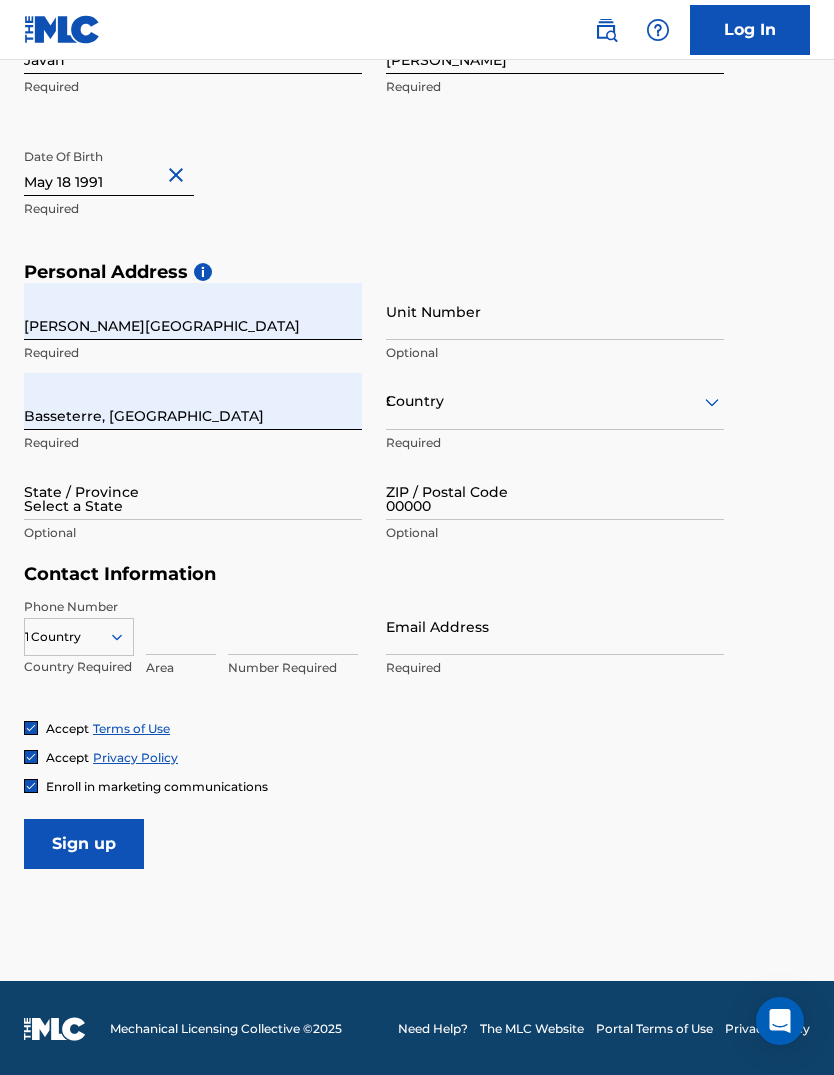 type on "869" 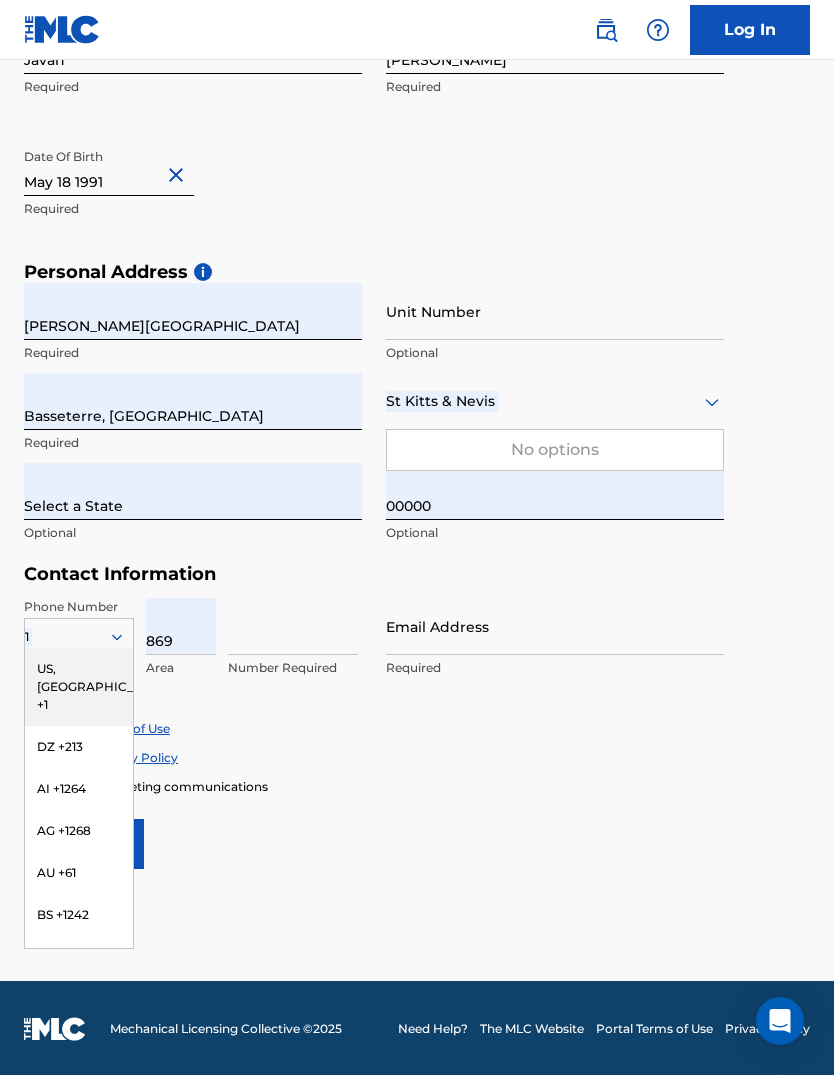 type on "7667791" 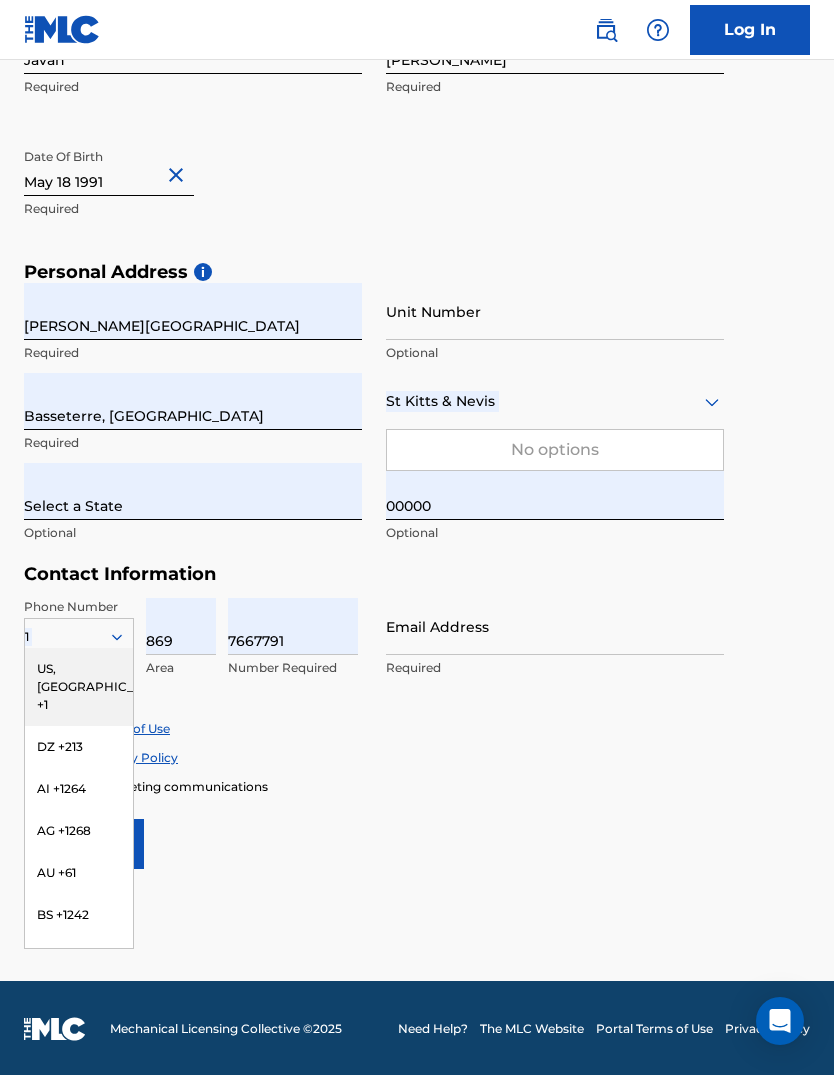 click on "User Information First Name [PERSON_NAME] Required Last Name [PERSON_NAME] Required Date Of Birth Required Personal Address i Street Address [PERSON_NAME][GEOGRAPHIC_DATA] Required Unit Number Optional City / [GEOGRAPHIC_DATA] Required [GEOGRAPHIC_DATA] No options Required State / Province Select a State Optional ZIP / Postal Code 00000 Optional Contact Information Phone Number [GEOGRAPHIC_DATA] +1 DZ +213 AI +1264 AG +1268 AU +61 BS +1242 BB +1246 BZ +501 BM +1441 BO +591 KY +1345 DM +1767 DO +1809 ER +291 ET +251 GA +241 GD +1473 IN +91 JM +1876 JP +81 LV +371 LB +961 LR +231 LY +218 MG +261 FM +691 ME, RS +381 MS +1664 [GEOGRAPHIC_DATA], [GEOGRAPHIC_DATA] +212 NL +31 PE +51 PT +351 KN +1869 LC +1758 VC +1784 SN +221 SK +421 CH +41 TT +1868 [GEOGRAPHIC_DATA] +216 TC +1649 AE +971 VG +1284 WF +681 Country Required 869 Area 7667791 Number Required Email Address Required Accept Terms of Use Accept Privacy Policy Enroll in marketing communications Sign up" at bounding box center (417, 425) 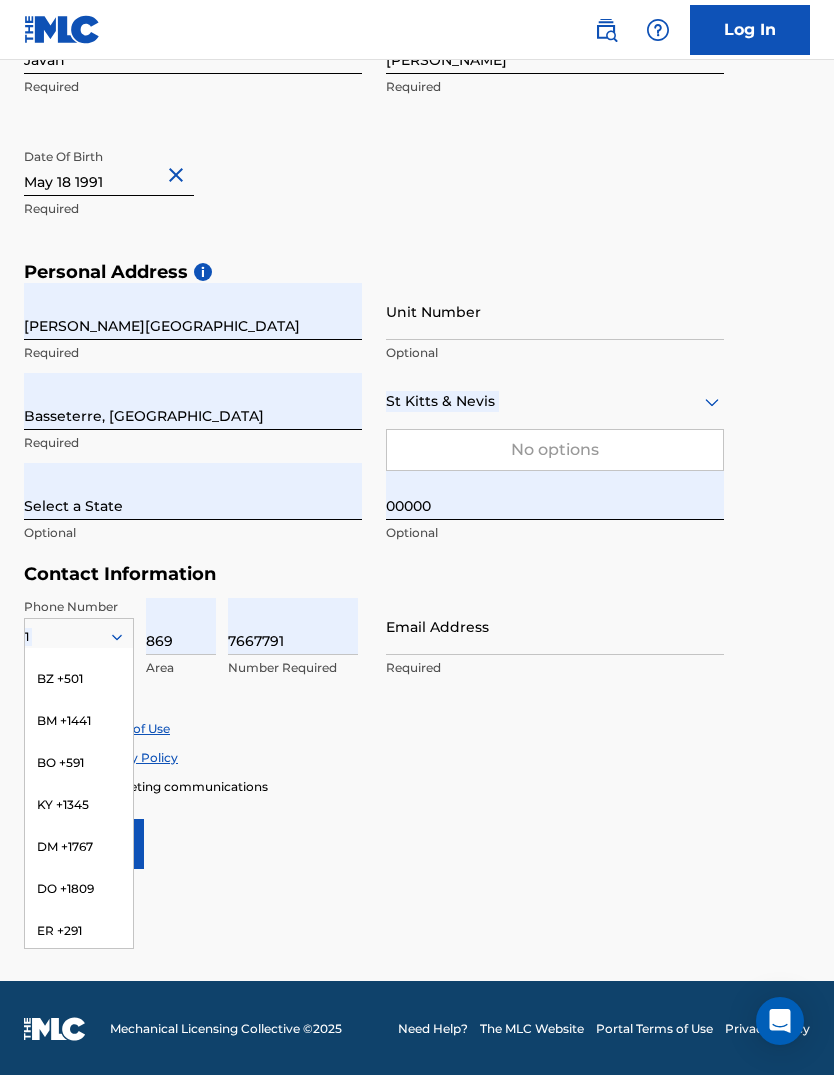 click on "User Information First Name [PERSON_NAME] Required Last Name [PERSON_NAME] Required Date Of Birth Required Personal Address i Street Address [PERSON_NAME][GEOGRAPHIC_DATA] Required Unit Number Optional City / [GEOGRAPHIC_DATA] Required [GEOGRAPHIC_DATA] No options Required State / Province Select a State Optional ZIP / Postal Code 00000 Optional Contact Information Phone Number [GEOGRAPHIC_DATA] +1 DZ +213 AI +1264 AG +1268 AU +61 BS +1242 BB +1246 BZ +501 BM +1441 BO +591 KY +1345 DM +1767 DO +1809 ER +291 ET +251 GA +241 GD +1473 IN +91 JM +1876 JP +81 LV +371 LB +961 LR +231 LY +218 MG +261 FM +691 ME, RS +381 MS +1664 [GEOGRAPHIC_DATA], [GEOGRAPHIC_DATA] +212 NL +31 PE +51 PT +351 KN +1869 LC +1758 VC +1784 SN +221 SK +421 CH +41 TT +1868 [GEOGRAPHIC_DATA] +216 TC +1649 AE +971 VG +1284 WF +681 Country Required 869 Area 7667791 Number Required Email Address Required Accept Terms of Use Accept Privacy Policy Enroll in marketing communications Sign up" at bounding box center [417, 425] 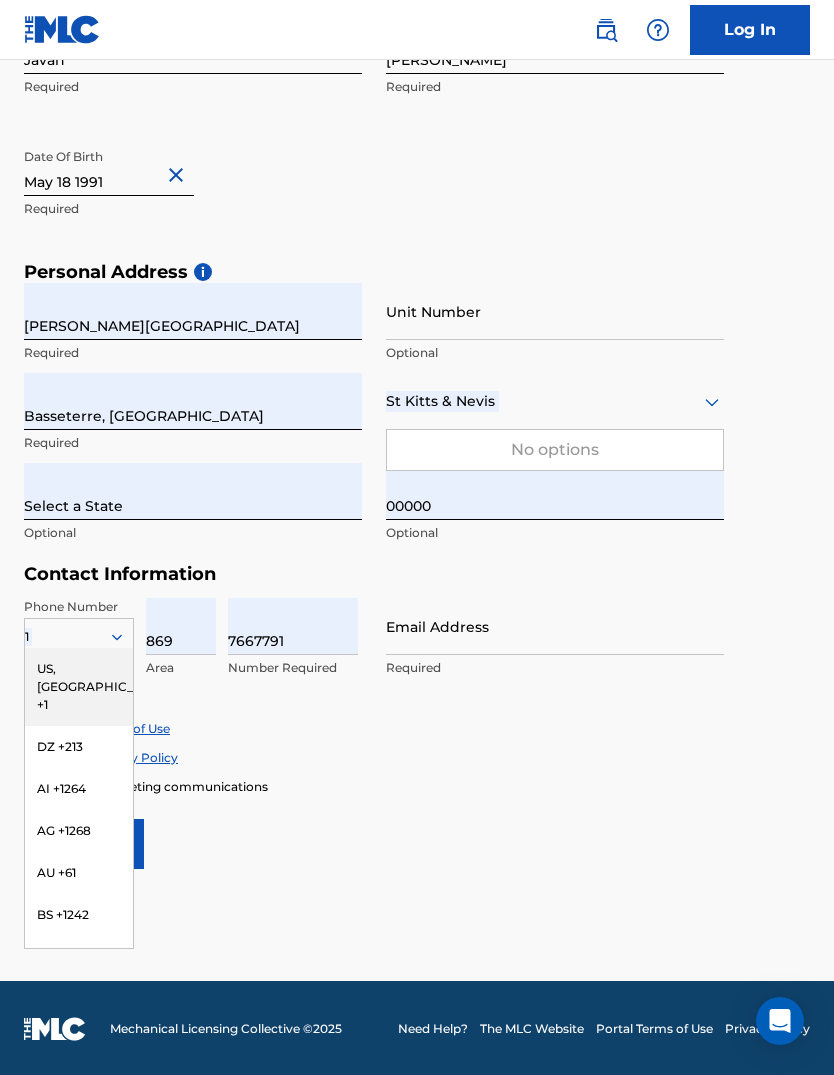 scroll, scrollTop: 0, scrollLeft: 0, axis: both 